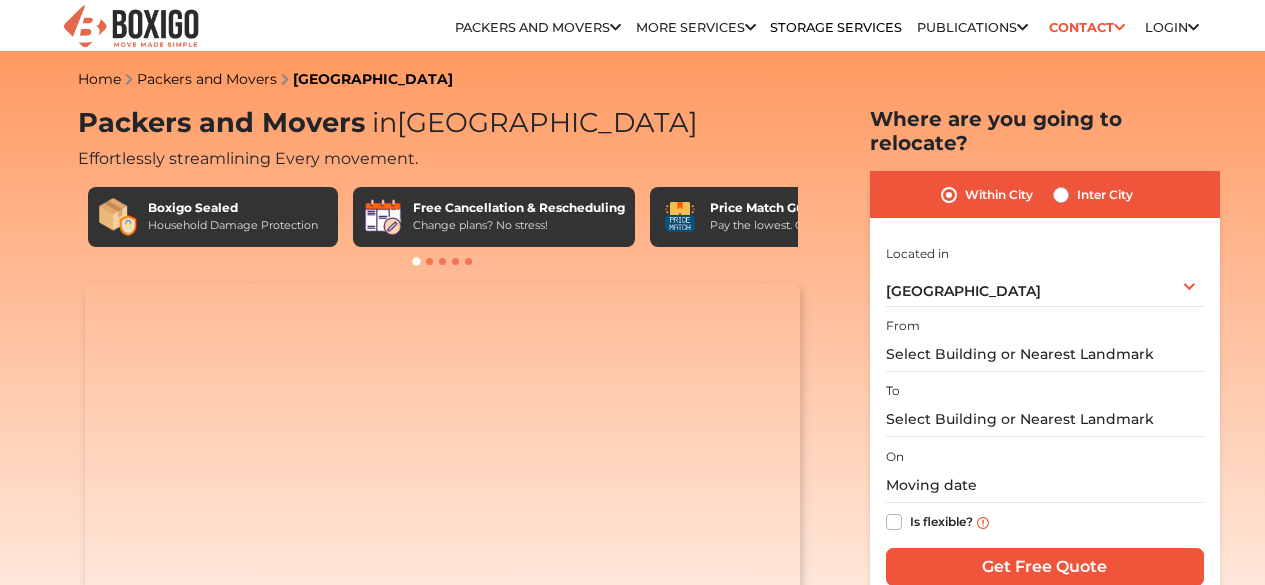 scroll, scrollTop: 59, scrollLeft: 0, axis: vertical 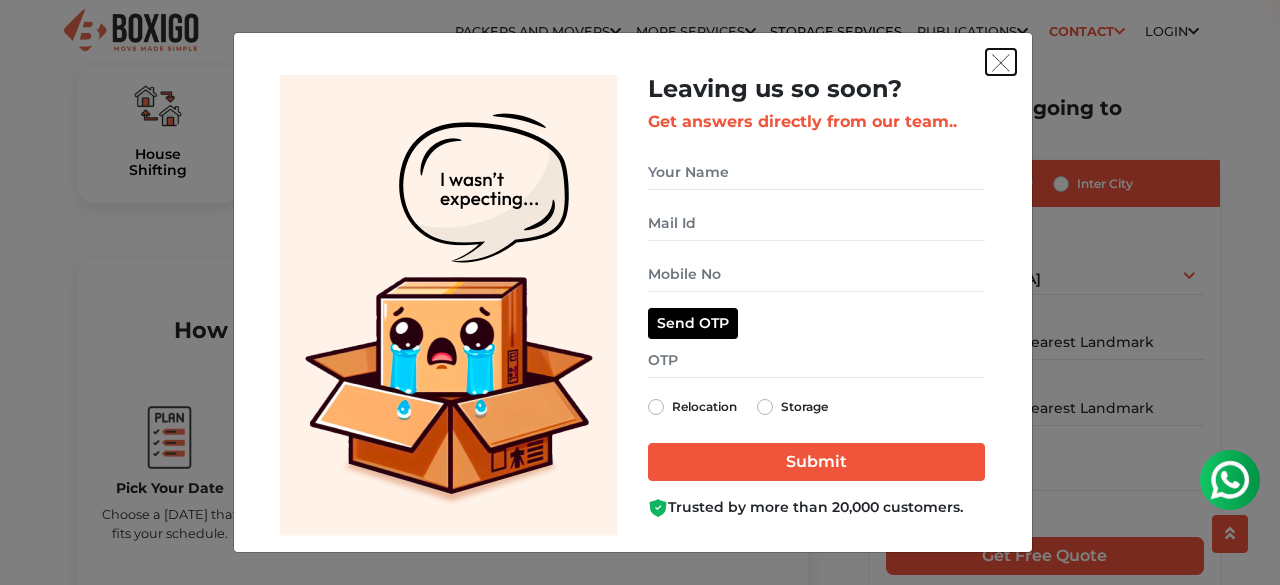drag, startPoint x: 1004, startPoint y: 52, endPoint x: 993, endPoint y: 48, distance: 11.7046995 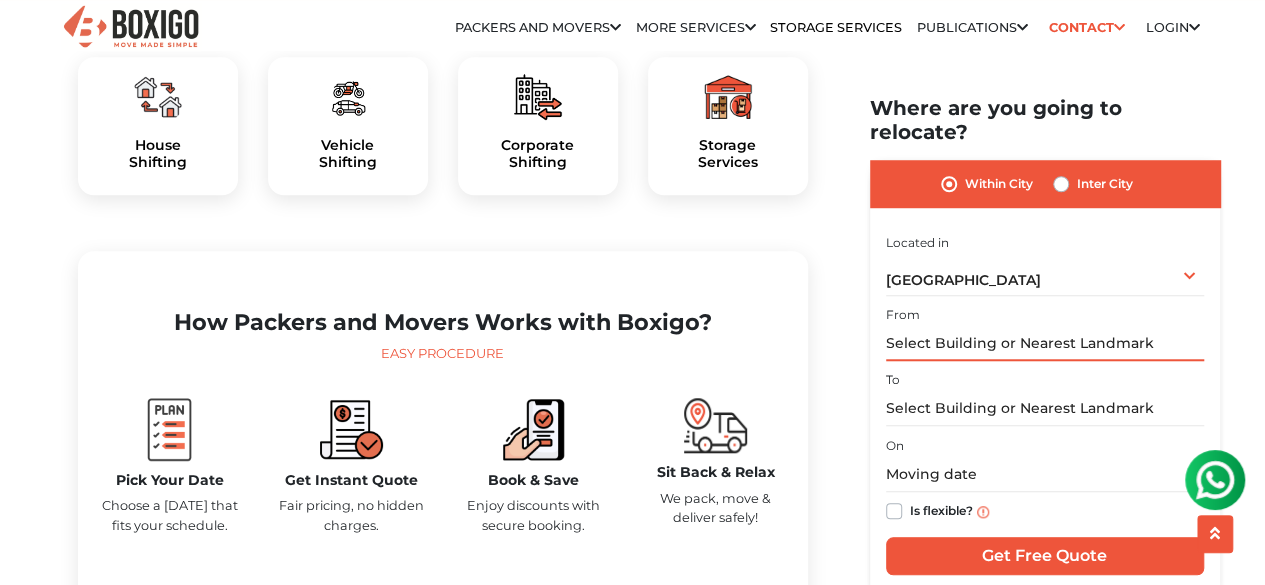 click at bounding box center (1045, 343) 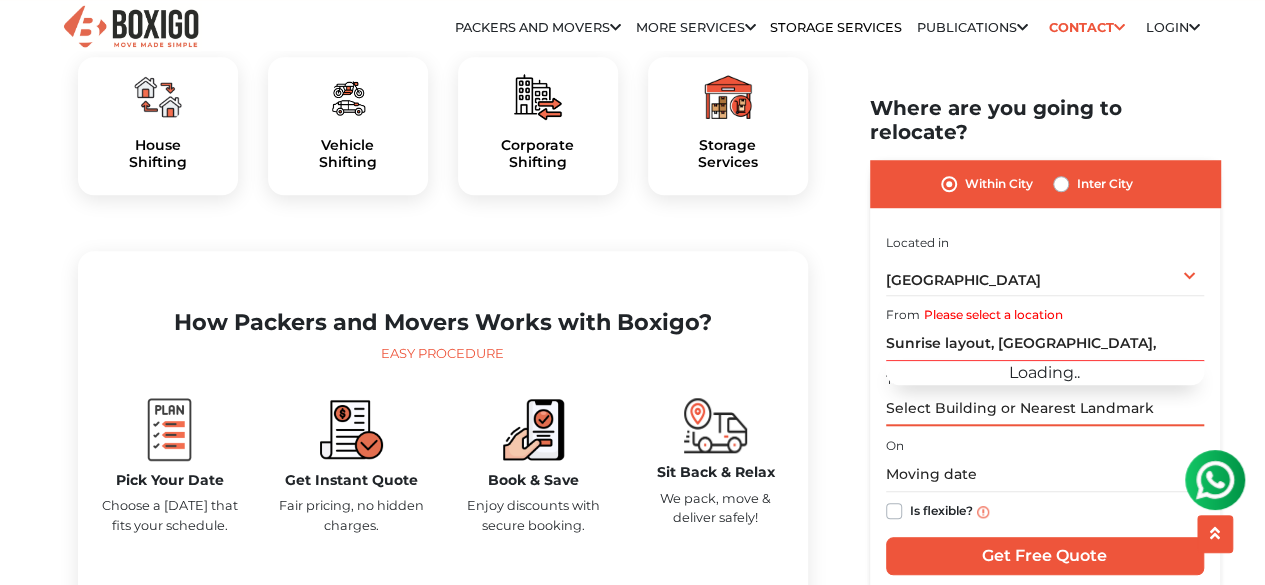 click at bounding box center [1045, 408] 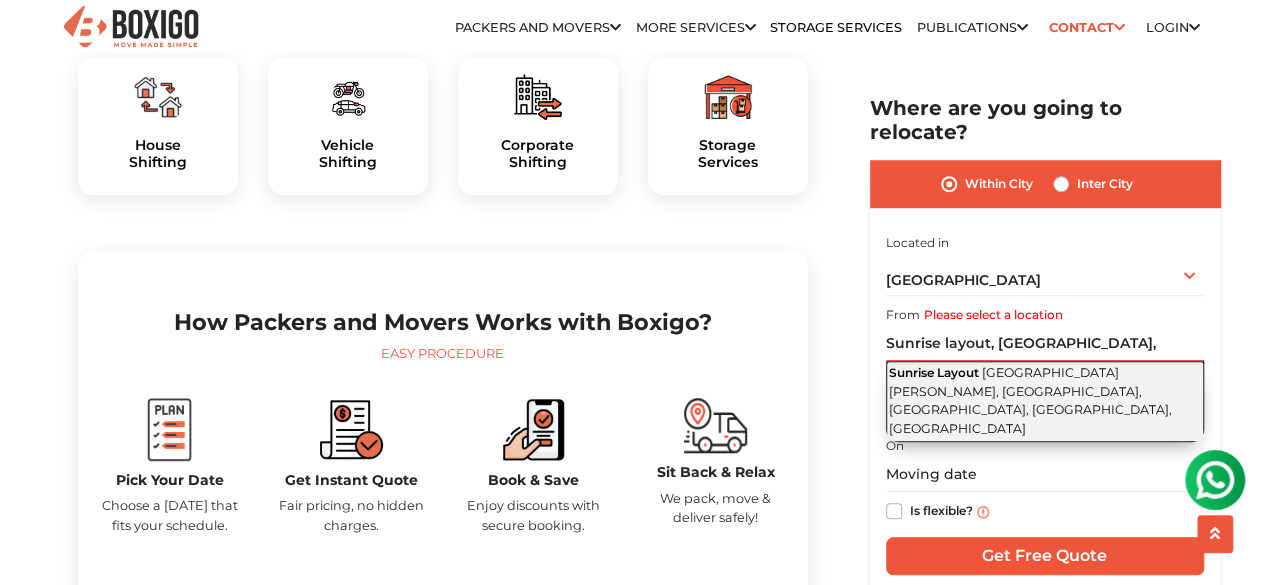 click on "[GEOGRAPHIC_DATA][PERSON_NAME], [GEOGRAPHIC_DATA], [GEOGRAPHIC_DATA], [GEOGRAPHIC_DATA], [GEOGRAPHIC_DATA]" at bounding box center [1030, 400] 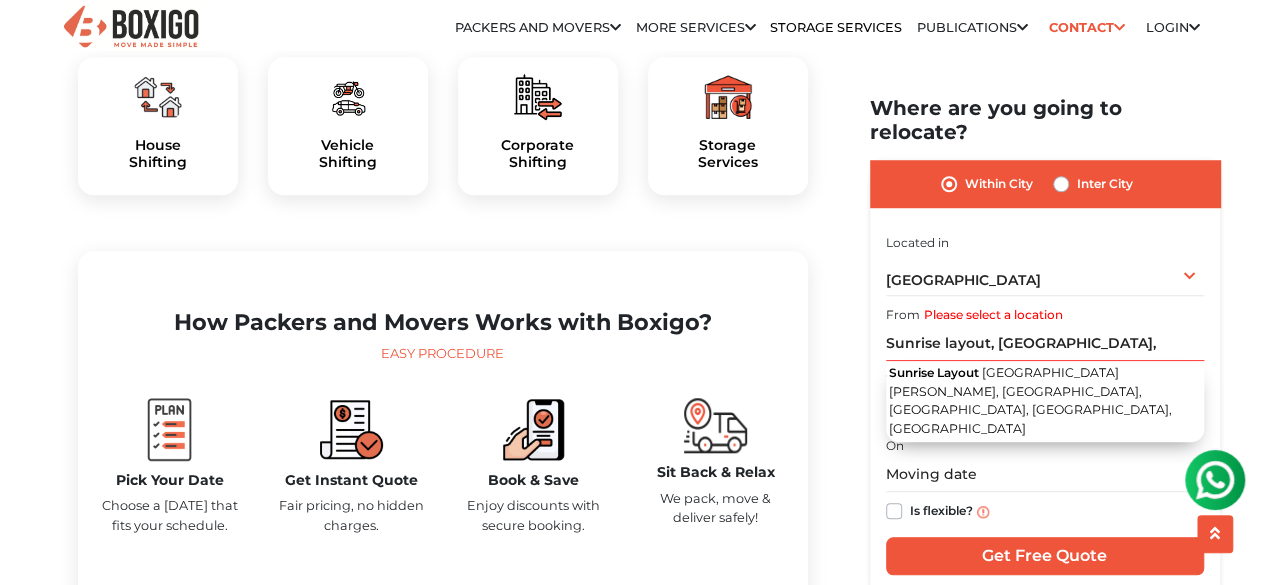 type on "Sunrise Layout, [GEOGRAPHIC_DATA][PERSON_NAME], [GEOGRAPHIC_DATA], [GEOGRAPHIC_DATA], [GEOGRAPHIC_DATA], [GEOGRAPHIC_DATA]" 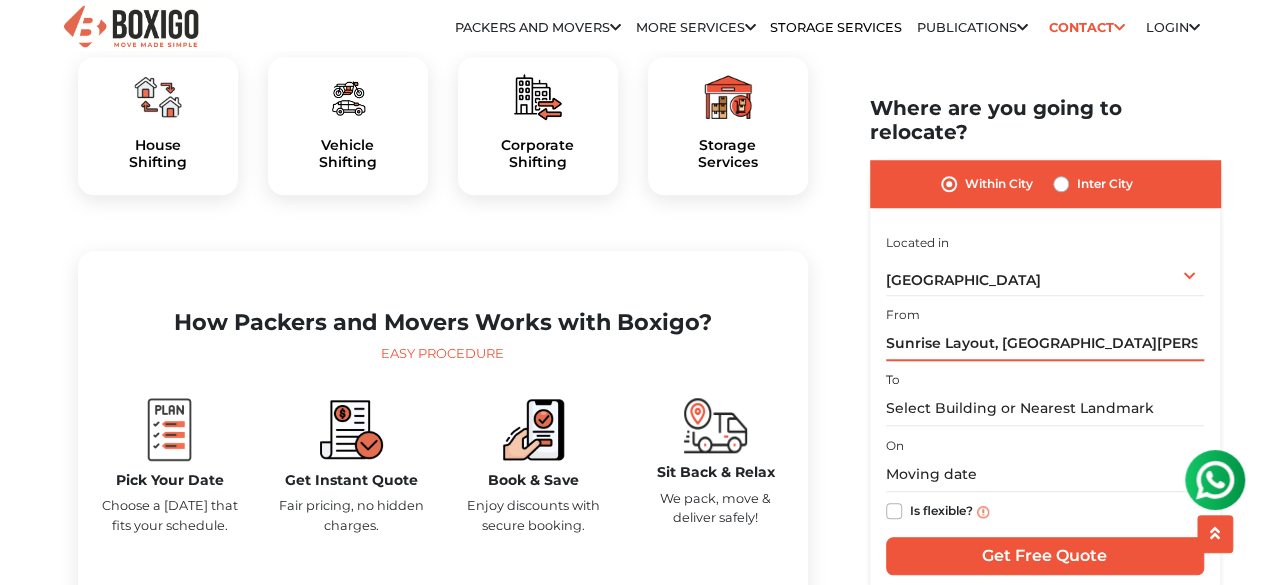 click on "Sunrise Layout, [GEOGRAPHIC_DATA][PERSON_NAME], [GEOGRAPHIC_DATA], [GEOGRAPHIC_DATA], [GEOGRAPHIC_DATA], [GEOGRAPHIC_DATA]" at bounding box center (1045, 343) 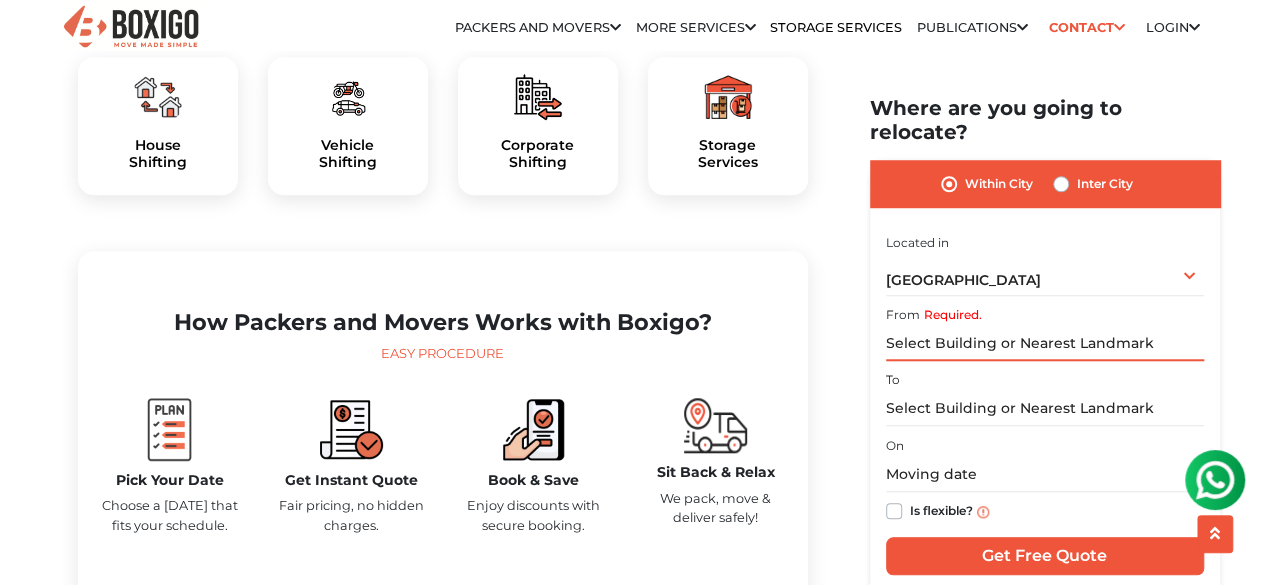 type 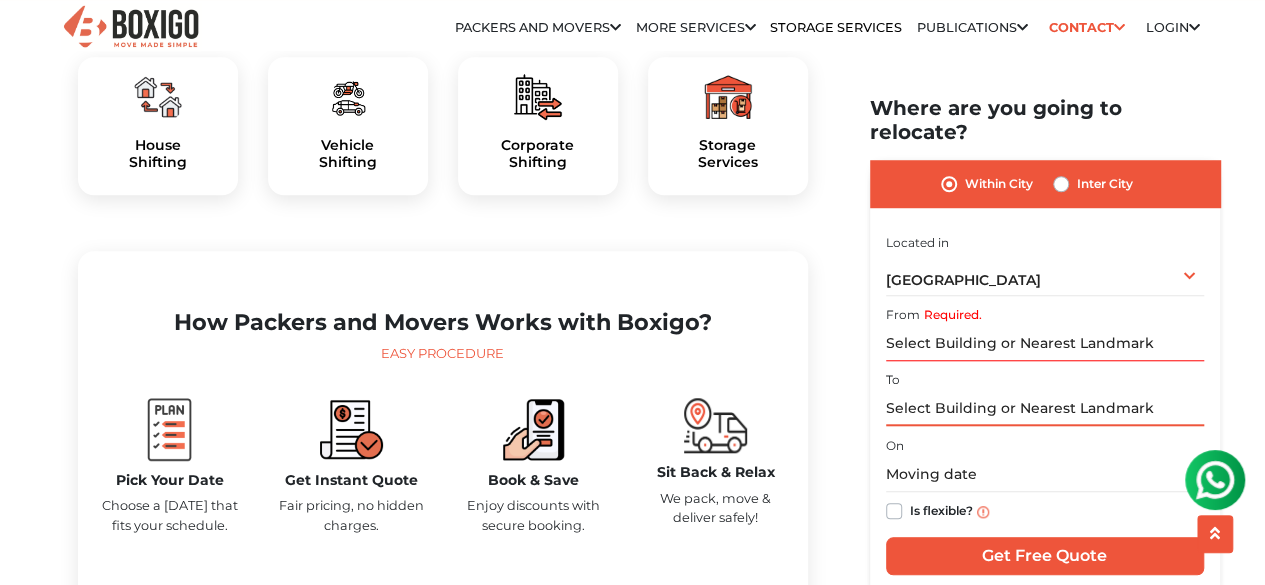 click at bounding box center [1045, 408] 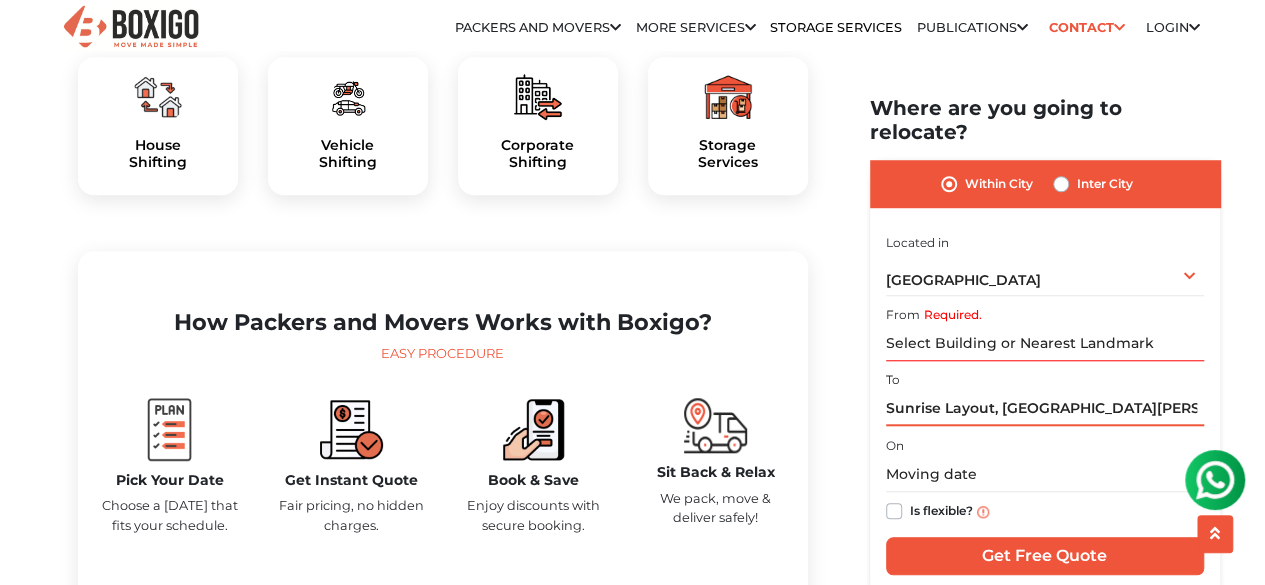 scroll, scrollTop: 0, scrollLeft: 390, axis: horizontal 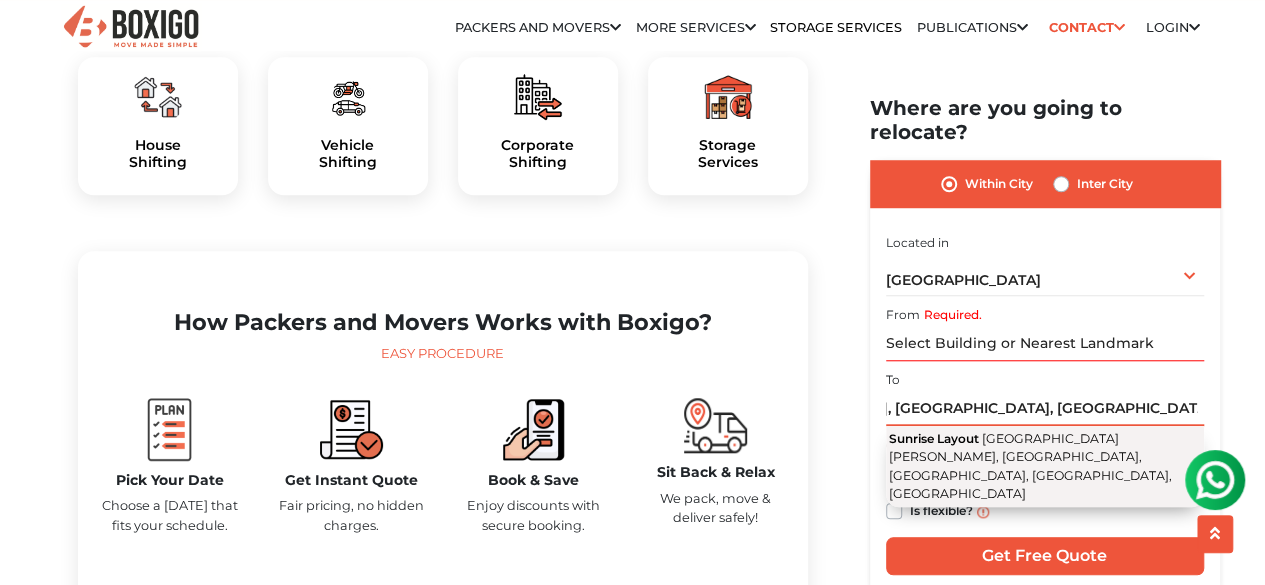 type on "Sunrise Layout, [GEOGRAPHIC_DATA][PERSON_NAME], [GEOGRAPHIC_DATA], [GEOGRAPHIC_DATA], [GEOGRAPHIC_DATA], [GEOGRAPHIC_DATA]" 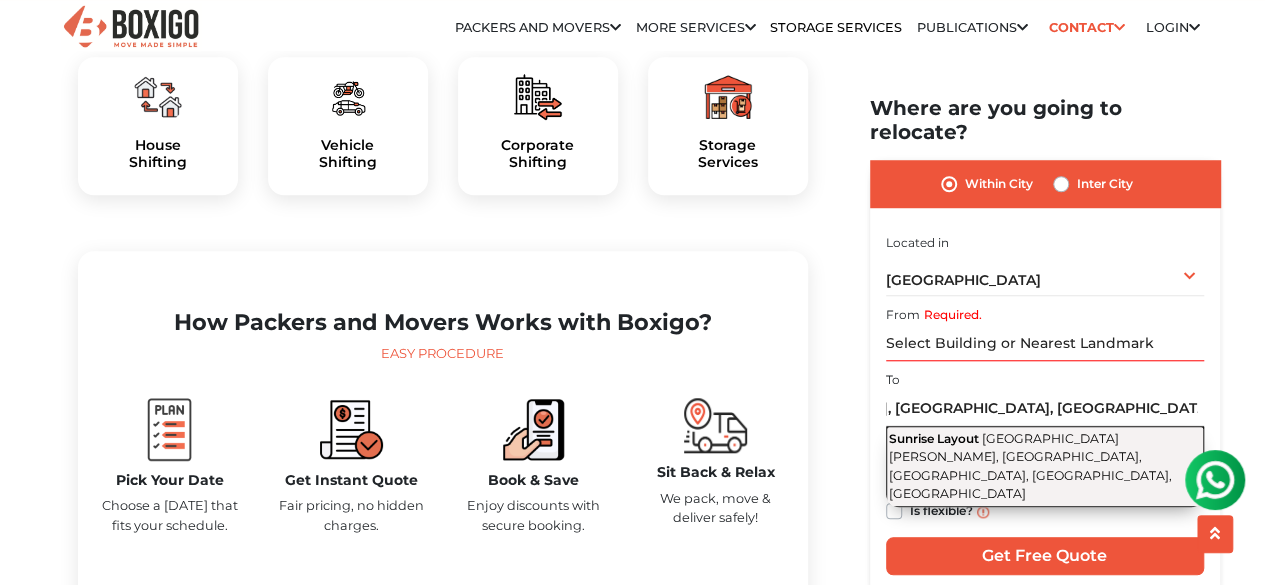 scroll, scrollTop: 0, scrollLeft: 0, axis: both 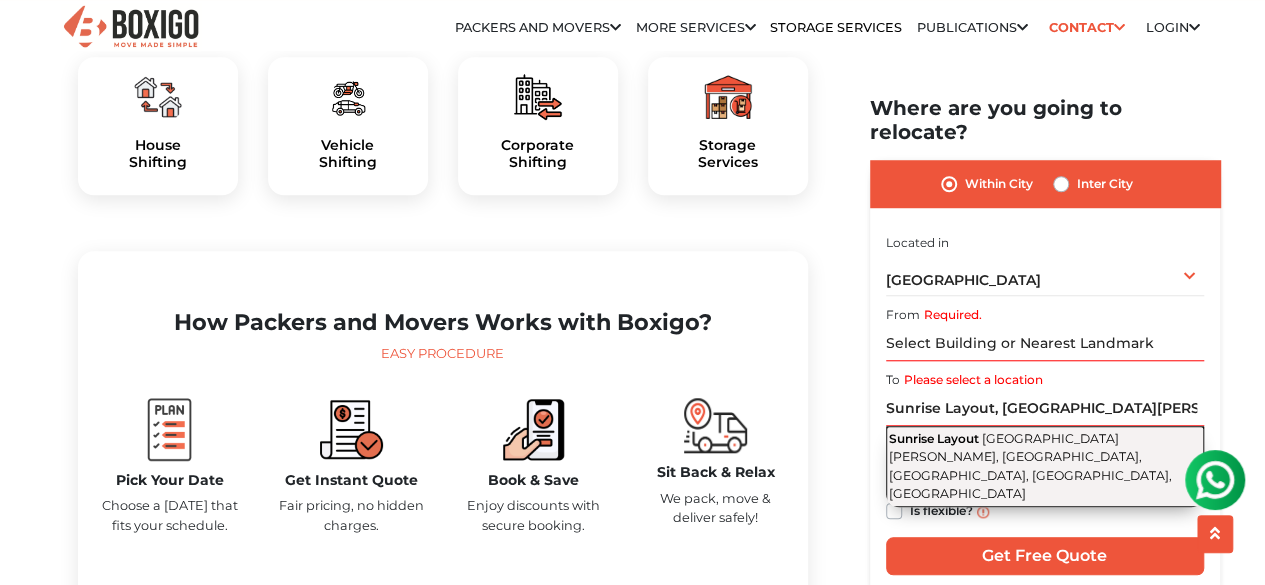 drag, startPoint x: 952, startPoint y: 419, endPoint x: 955, endPoint y: 397, distance: 22.203604 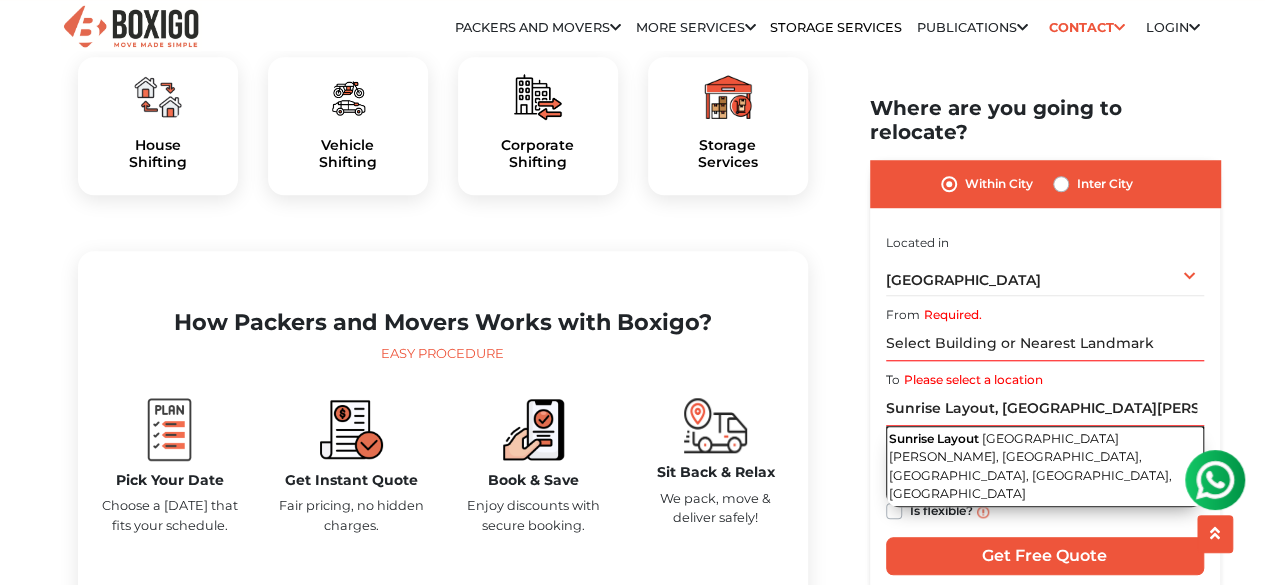 click on "Sunrise Layout" at bounding box center (934, 437) 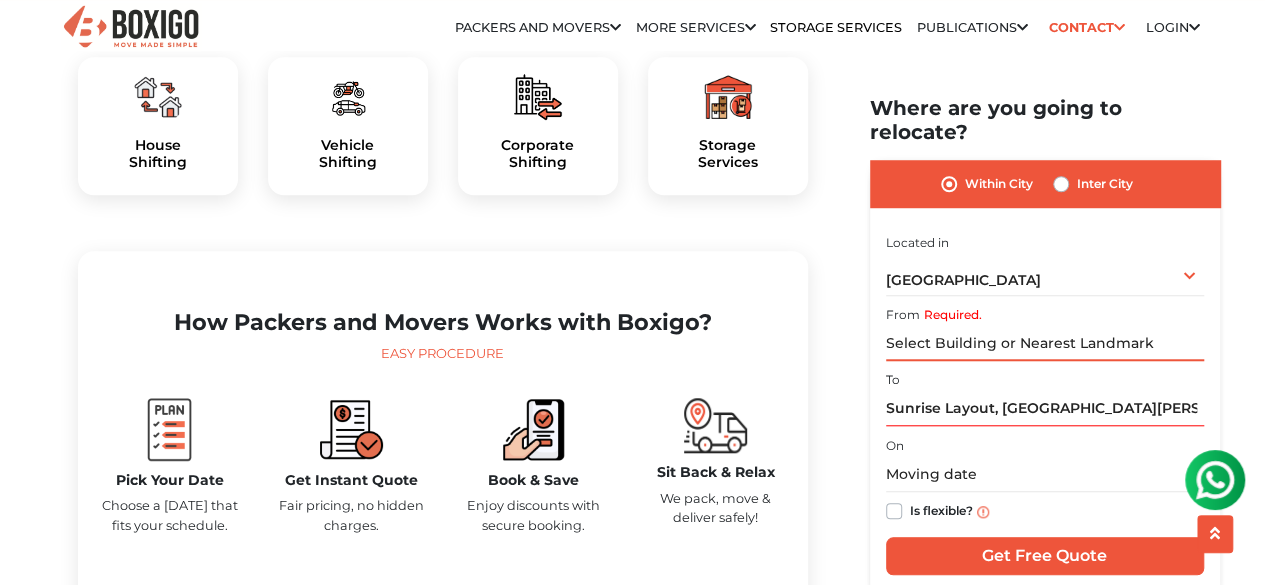 click on "Required." at bounding box center [1045, 343] 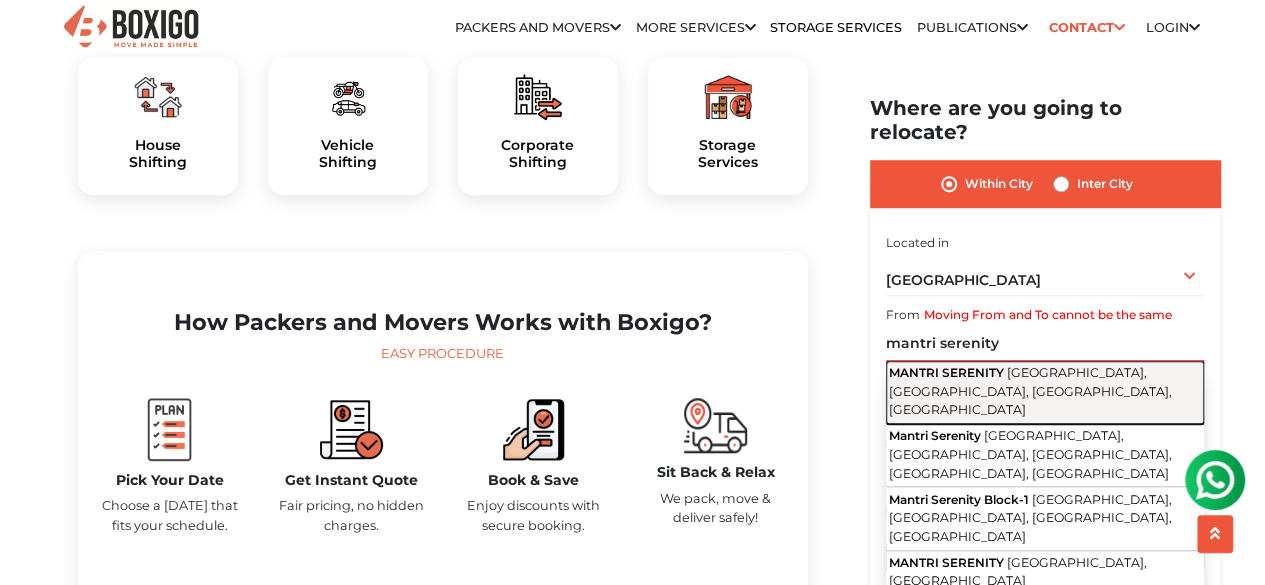 click on "[GEOGRAPHIC_DATA], [GEOGRAPHIC_DATA], [GEOGRAPHIC_DATA], [GEOGRAPHIC_DATA]" at bounding box center [1030, 391] 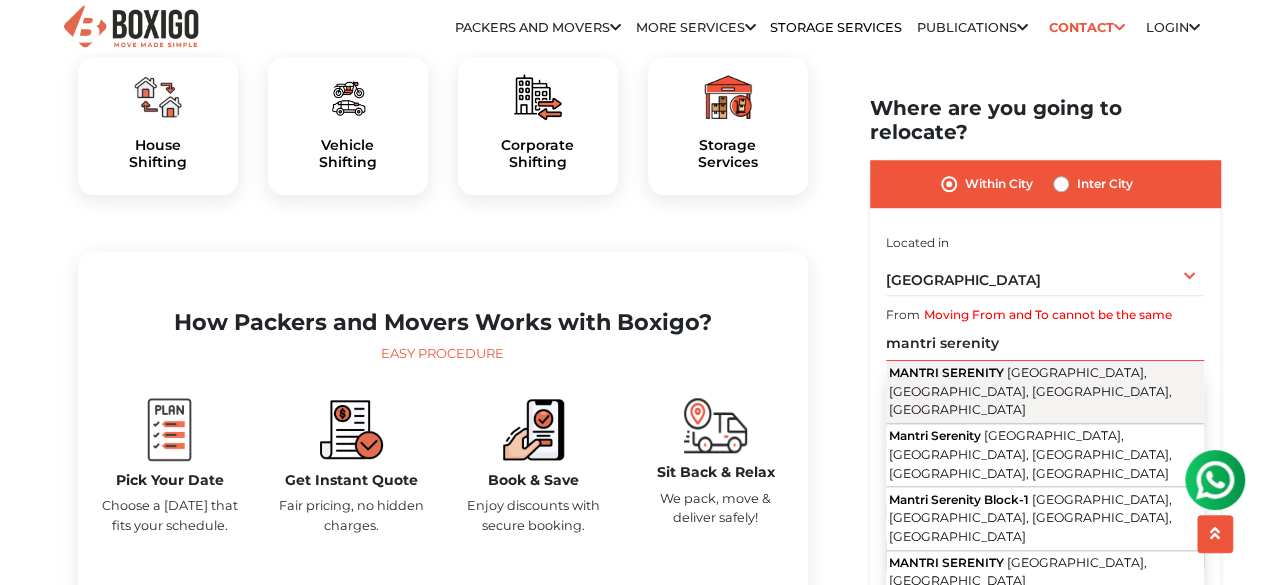 type on "MANTRI SERENITY, [STREET_ADDRESS]" 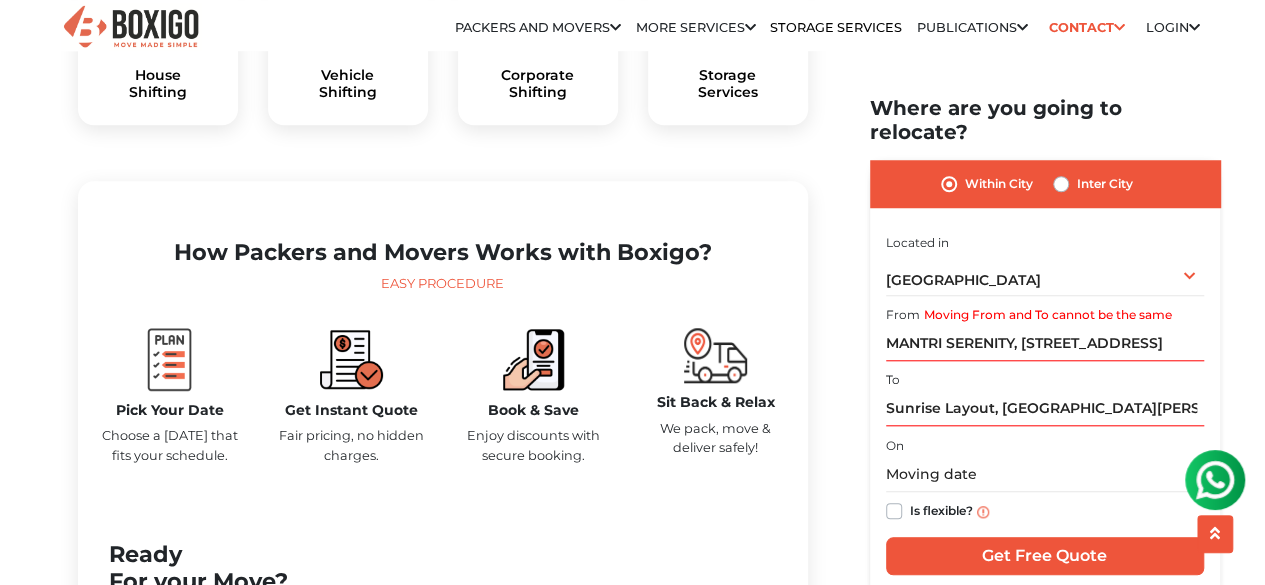 scroll, scrollTop: 800, scrollLeft: 0, axis: vertical 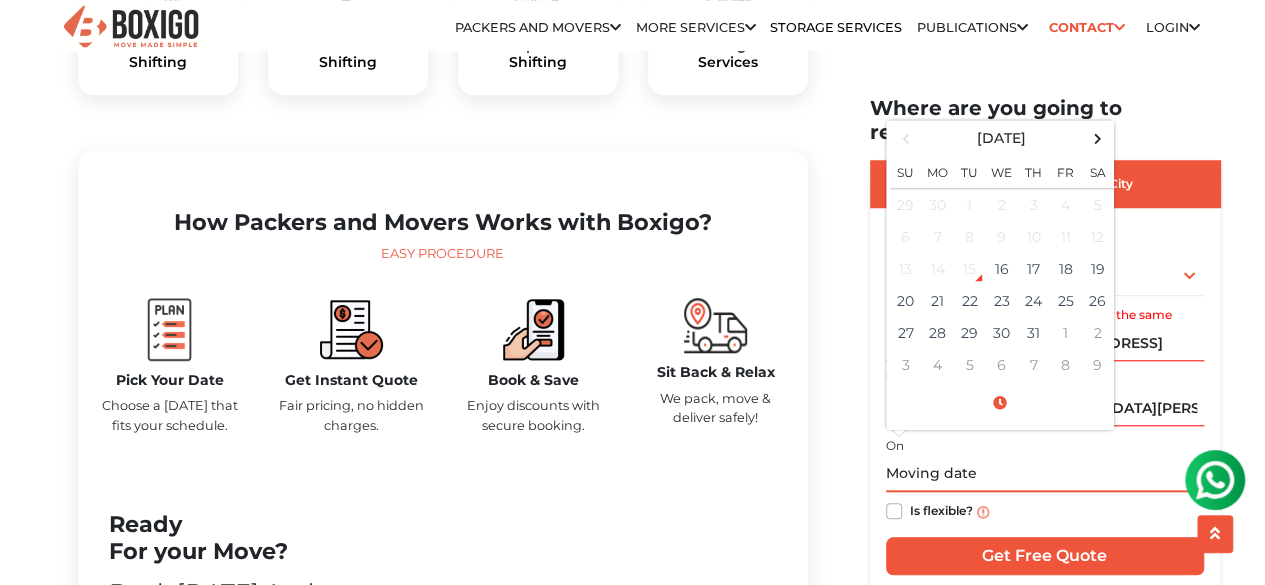 click at bounding box center [1045, 474] 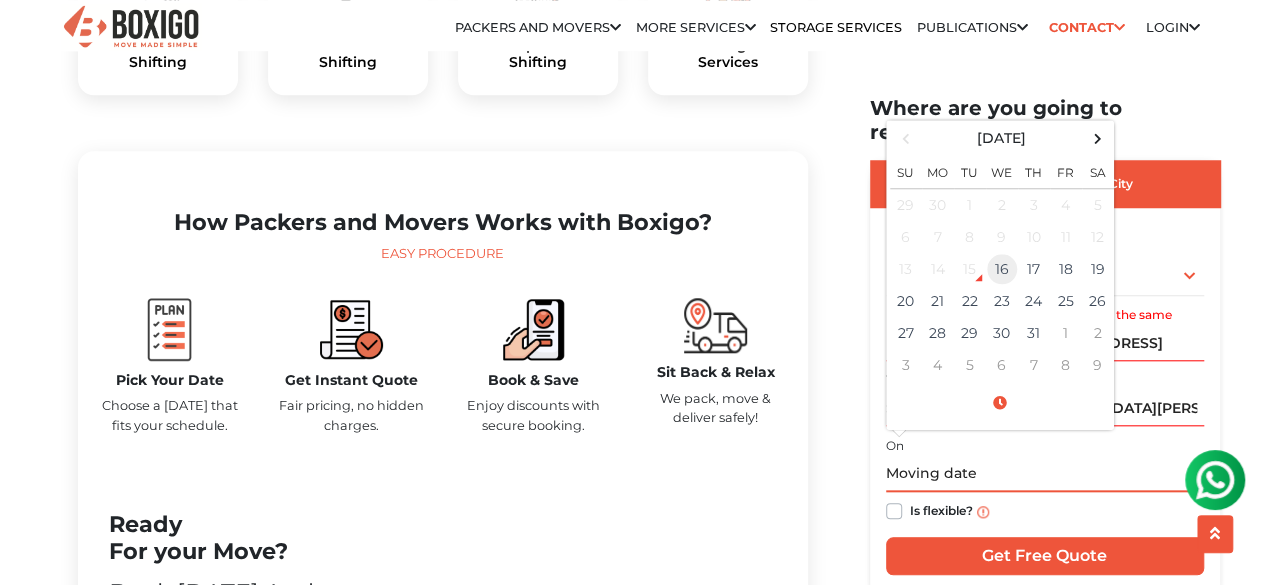 click on "16" at bounding box center [1002, 269] 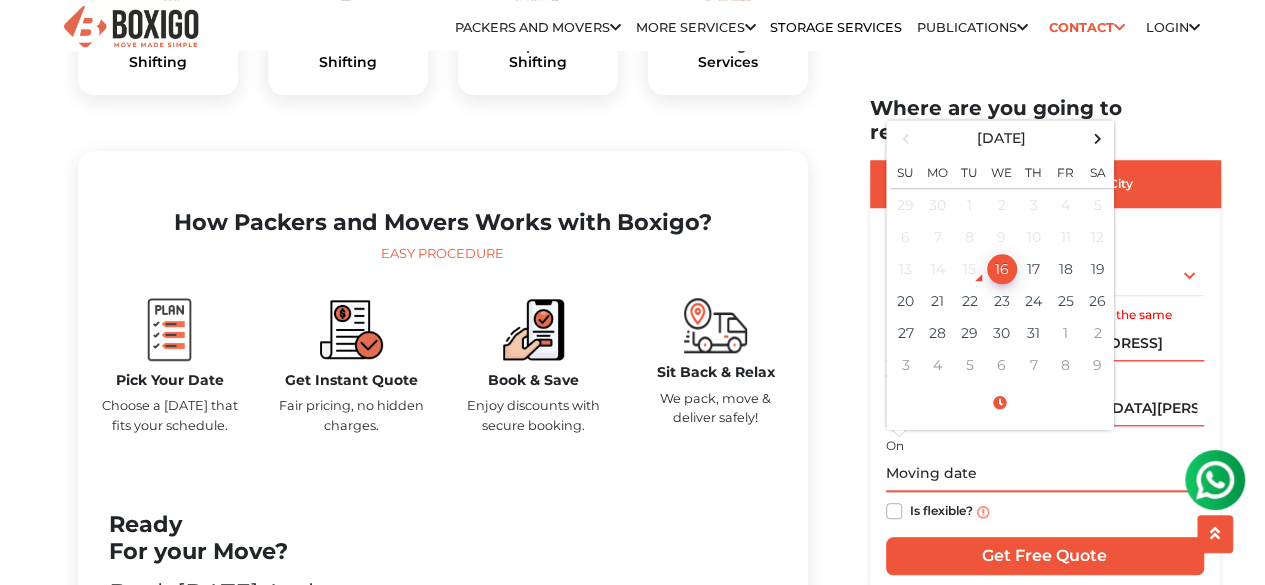 type on "[DATE] 3:09 PM" 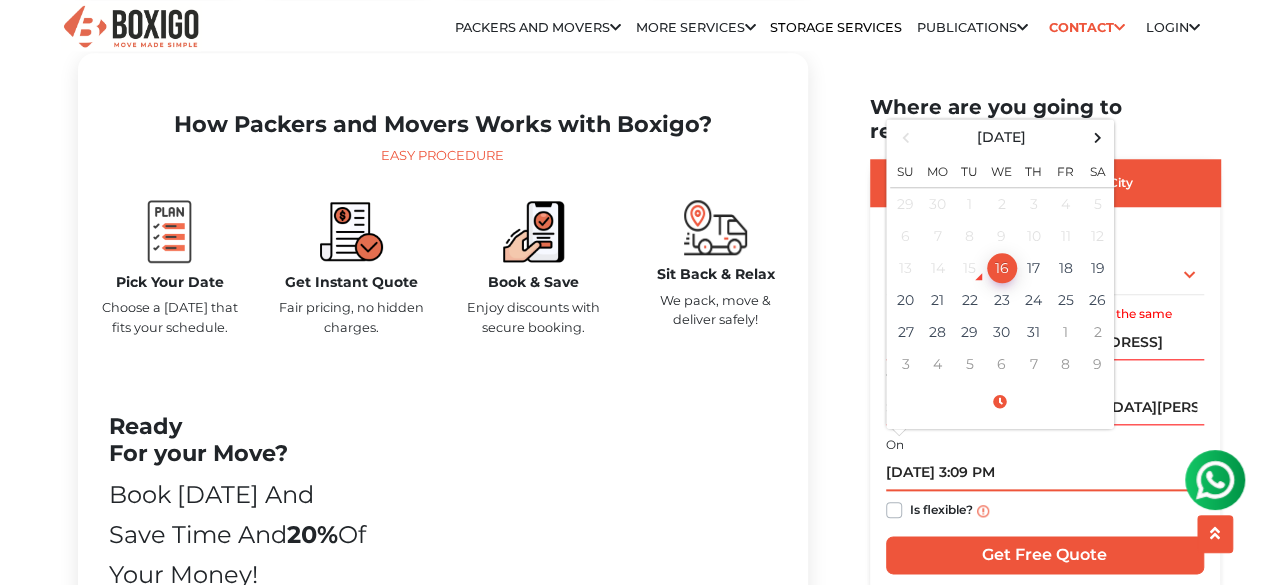 scroll, scrollTop: 900, scrollLeft: 0, axis: vertical 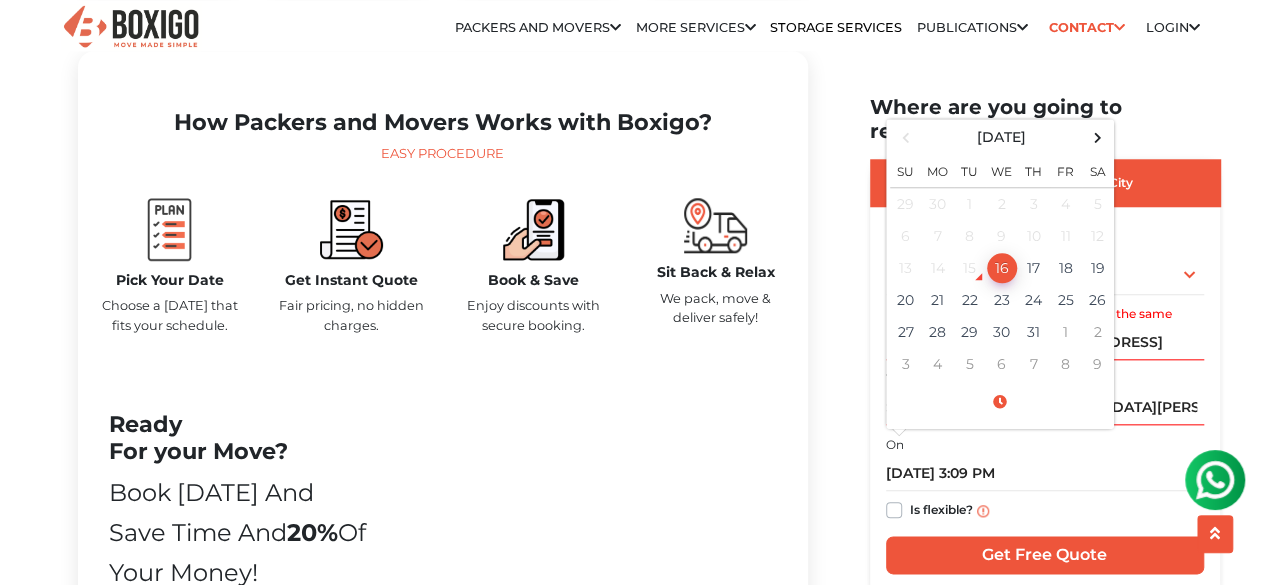 click on "Is flexible?" at bounding box center [941, 509] 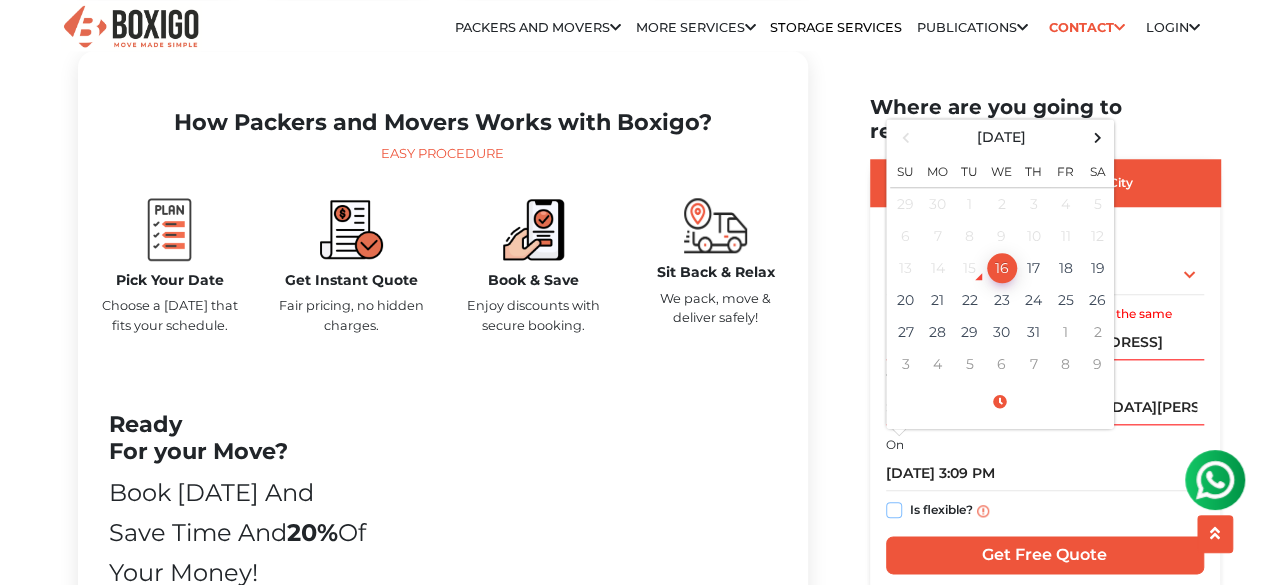 checkbox on "true" 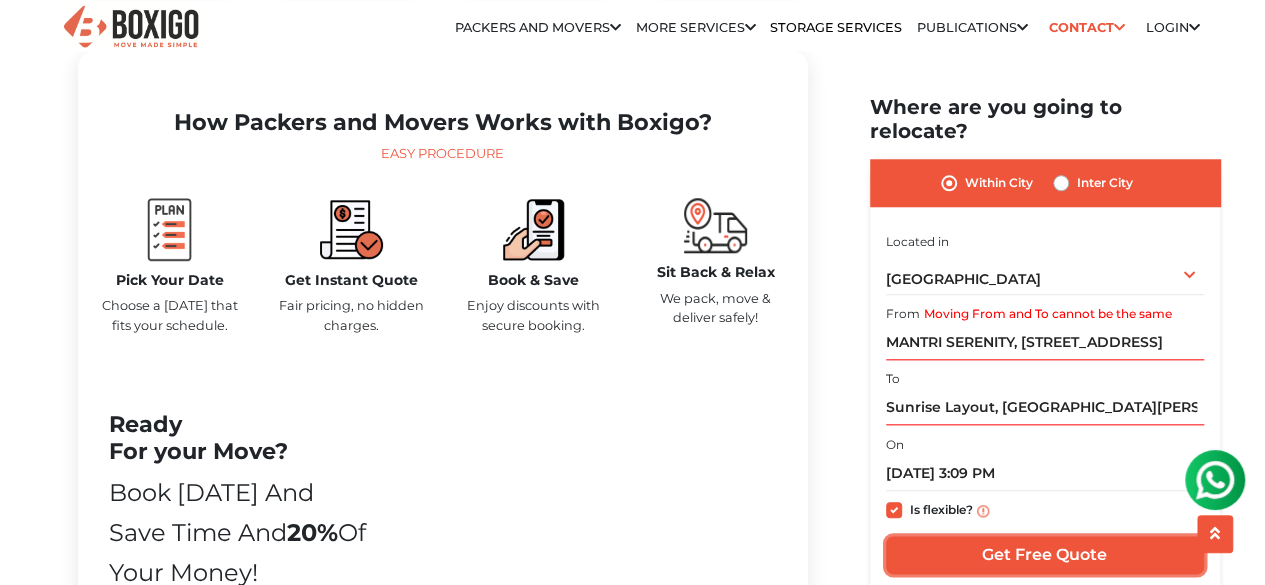 click on "Get Free Quote" at bounding box center (1045, 556) 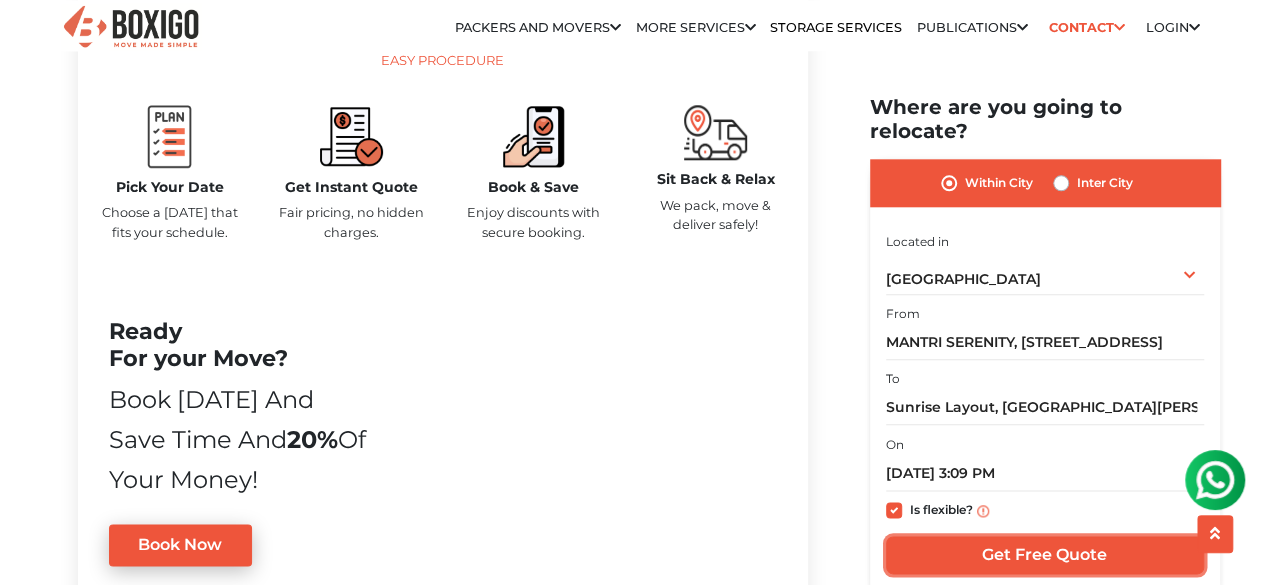 scroll, scrollTop: 1100, scrollLeft: 0, axis: vertical 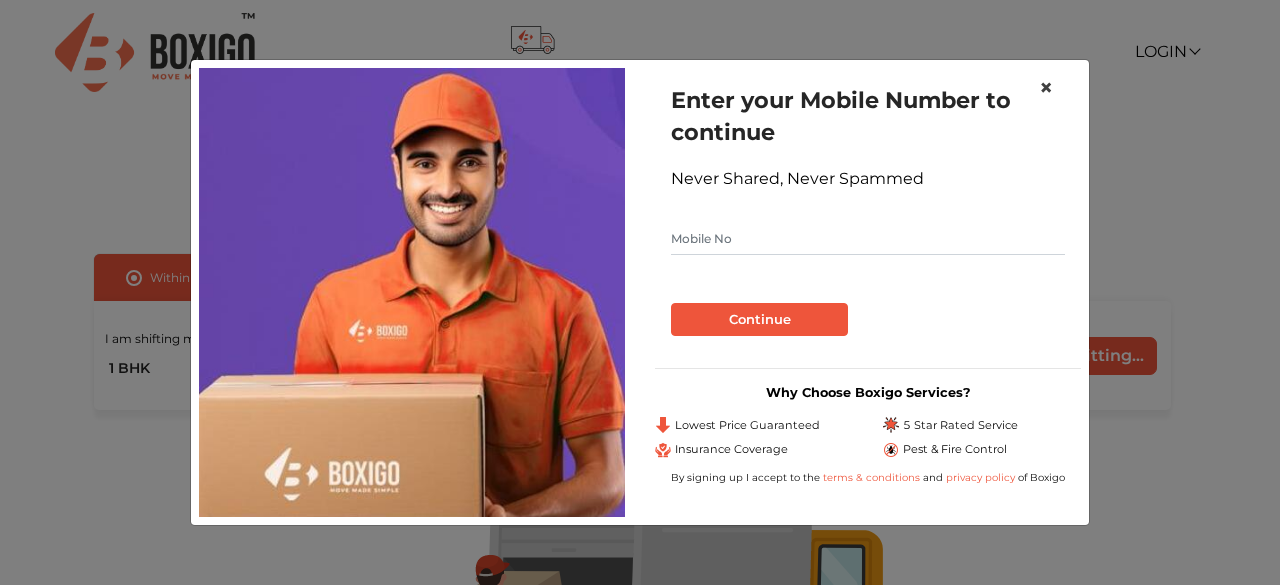click on "×" at bounding box center [1046, 88] 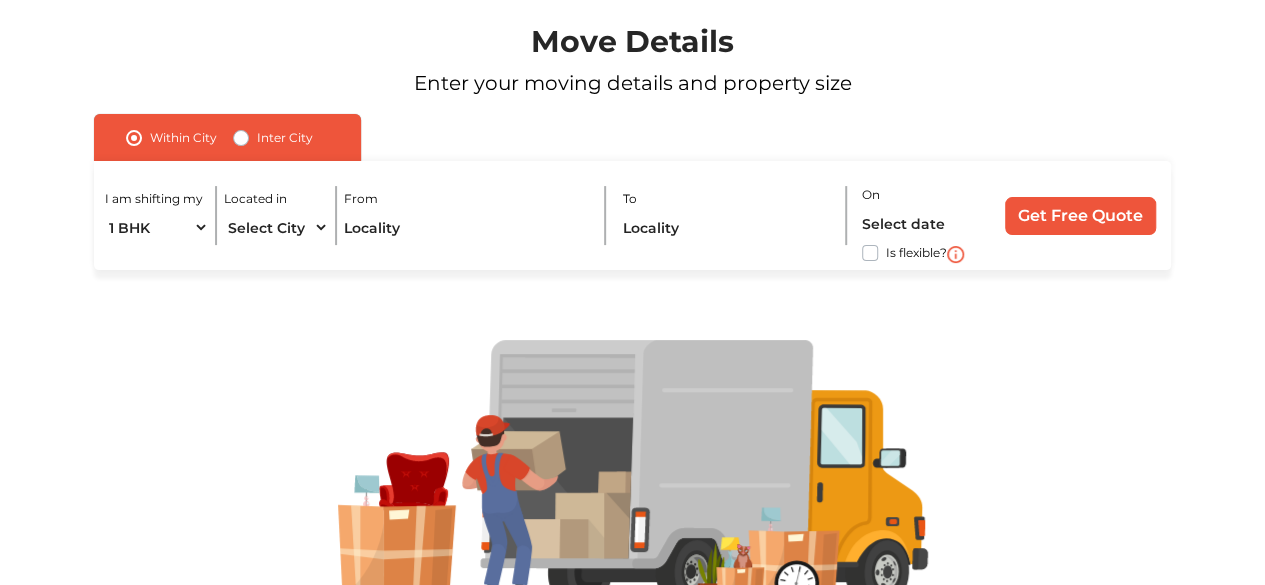 scroll, scrollTop: 34, scrollLeft: 0, axis: vertical 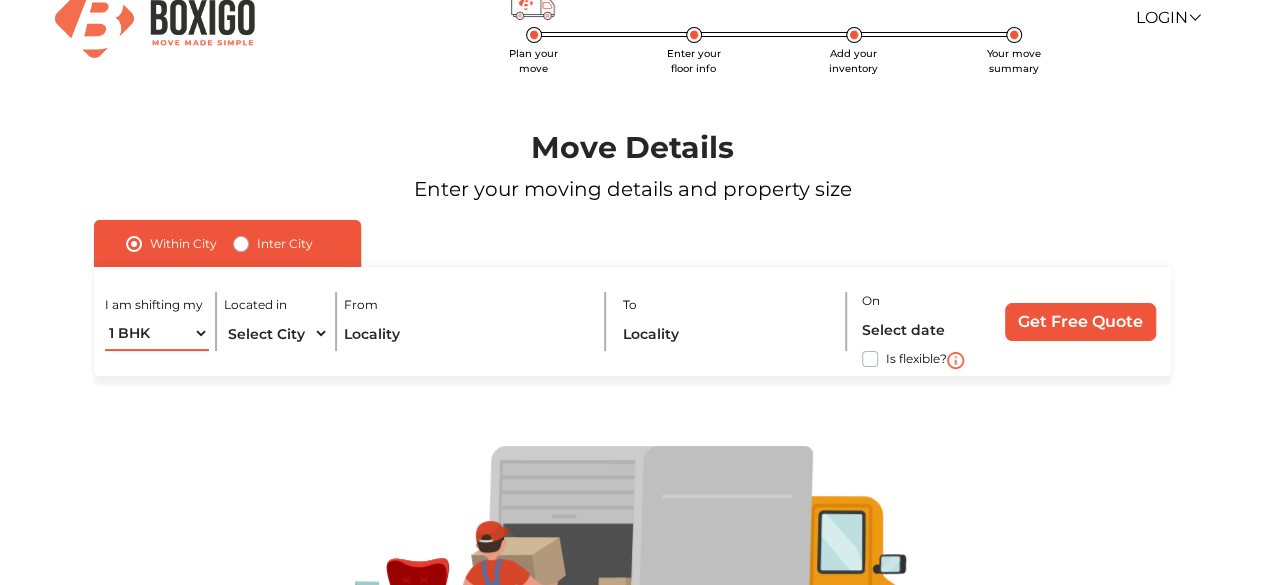 click on "1 BHK 2 BHK 3 BHK 3 + BHK FEW ITEMS" at bounding box center [157, 333] 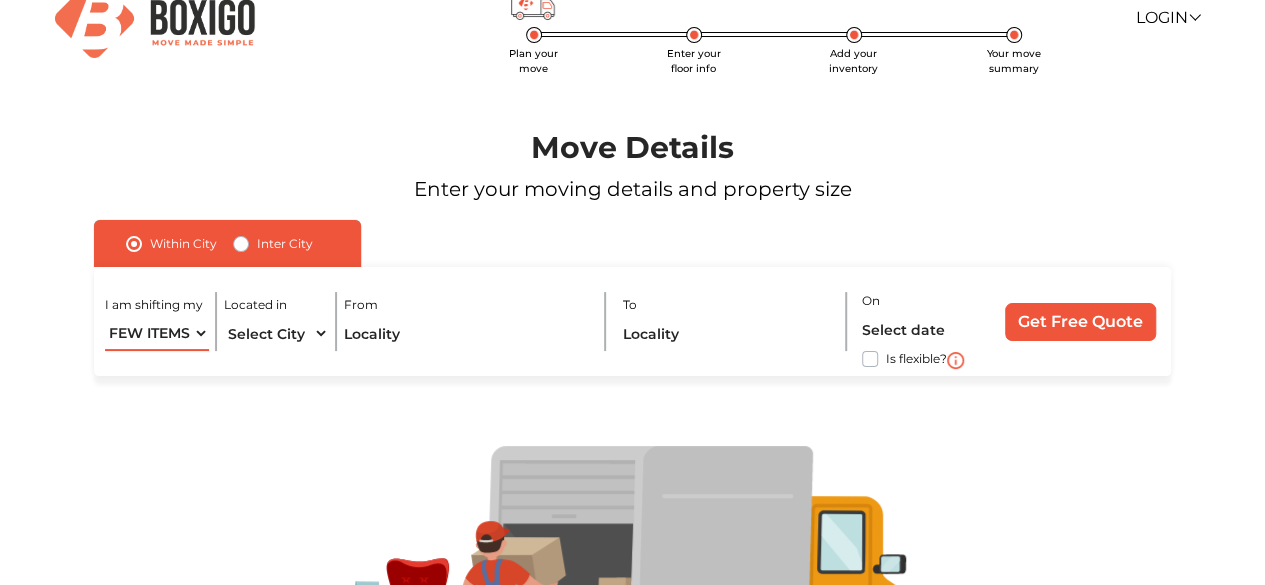 click on "1 BHK 2 BHK 3 BHK 3 + BHK FEW ITEMS" at bounding box center (157, 333) 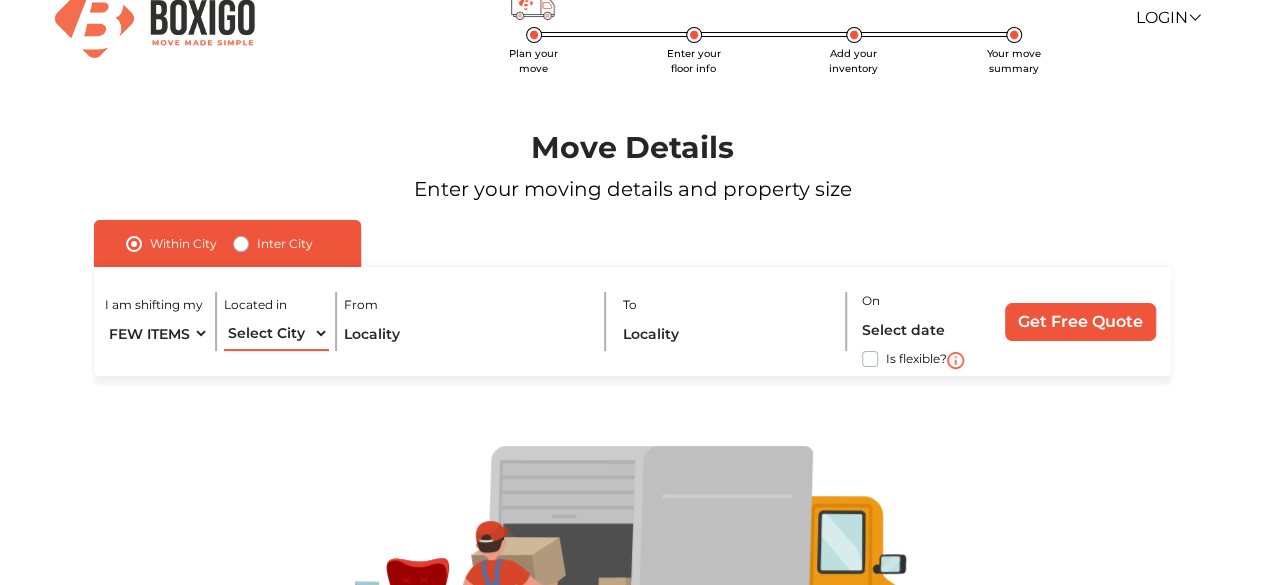 click on "Select City Bangalore Bengaluru Bhopal Bhubaneswar Chennai Coimbatore Cuttack Delhi Gulbarga Gurugram Guwahati Hyderabad Indore Jaipur Kalyan & Dombivali Kochi Kolkata Lucknow Madurai Mangalore Mumbai Mysore Navi Mumbai Noida Patna Pune Raipur Secunderabad Siliguri Srirangam Thane Thiruvananthapuram Vijayawada Visakhapatnam Warangal" at bounding box center (276, 333) 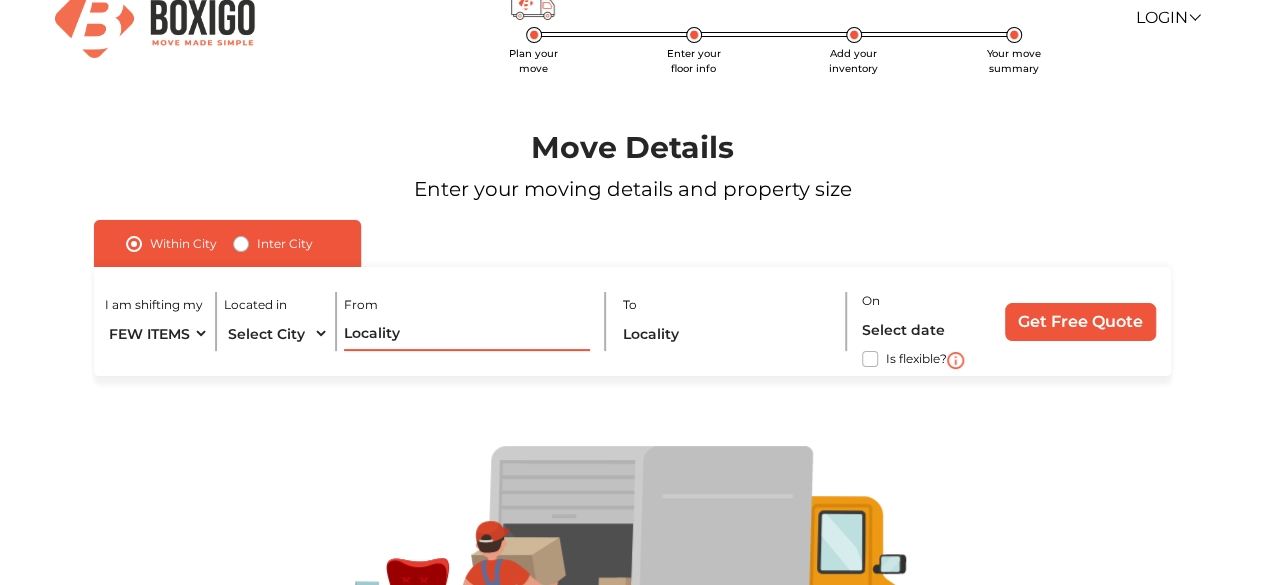 click at bounding box center (467, 333) 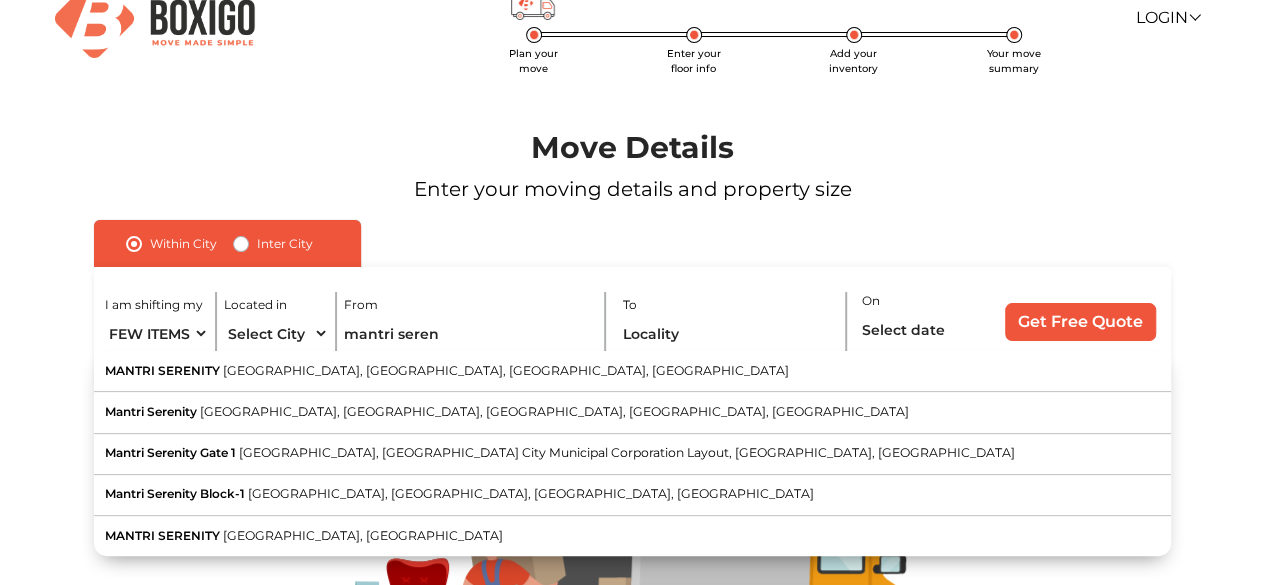 click on "MANTRI SERENITY Kanakapura [STREET_ADDRESS]" at bounding box center (632, 371) 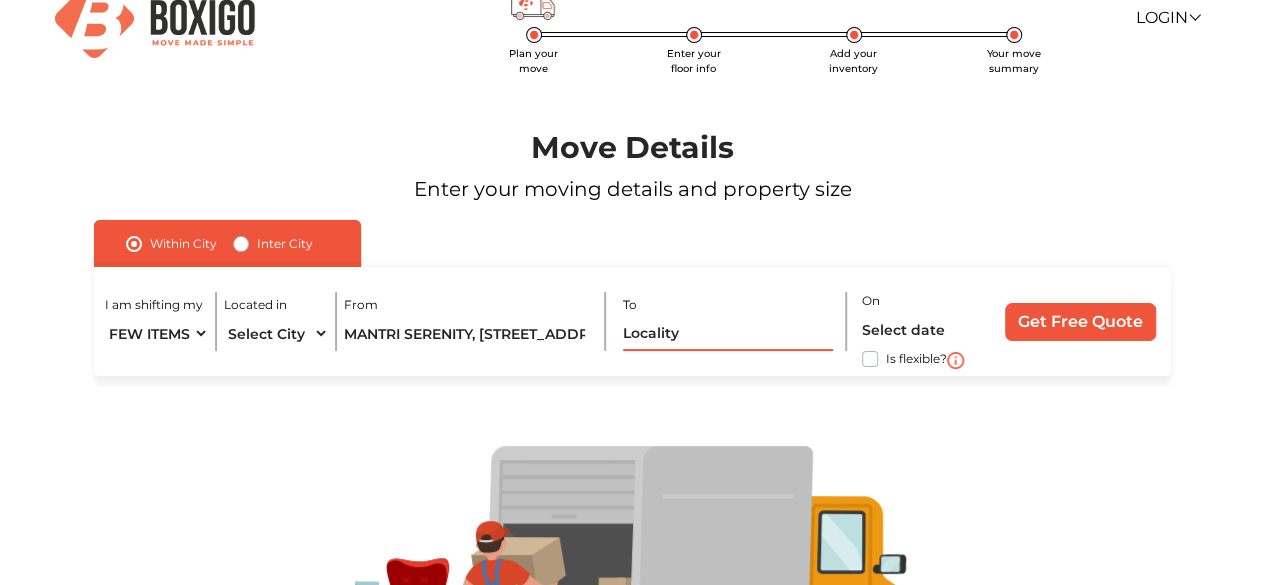 click at bounding box center (728, 333) 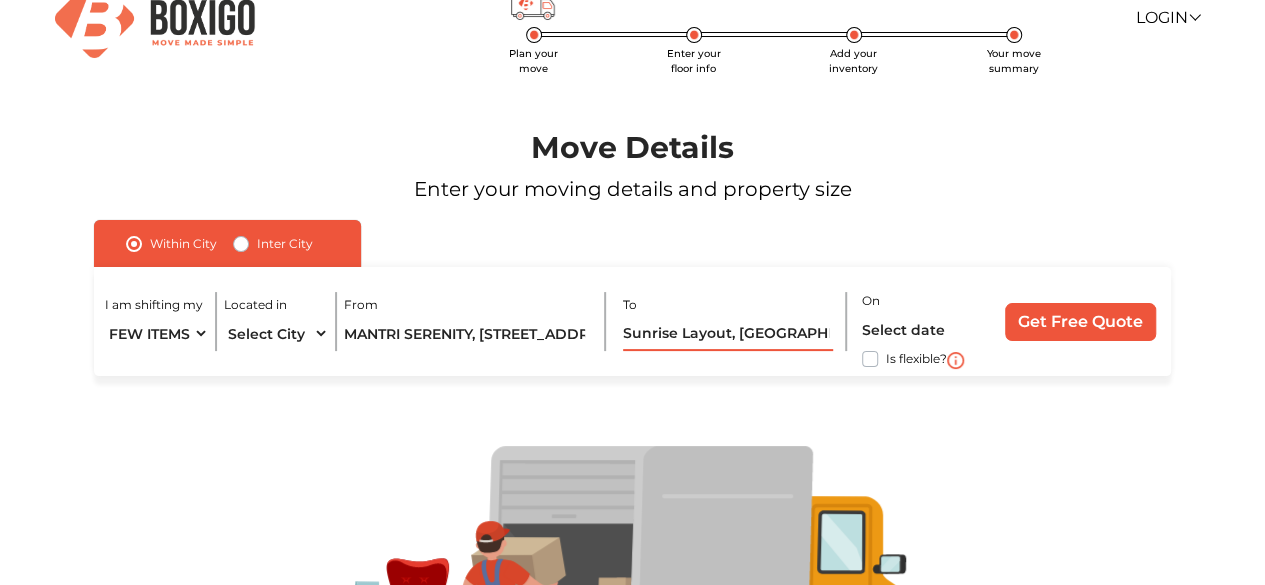 scroll, scrollTop: 0, scrollLeft: 495, axis: horizontal 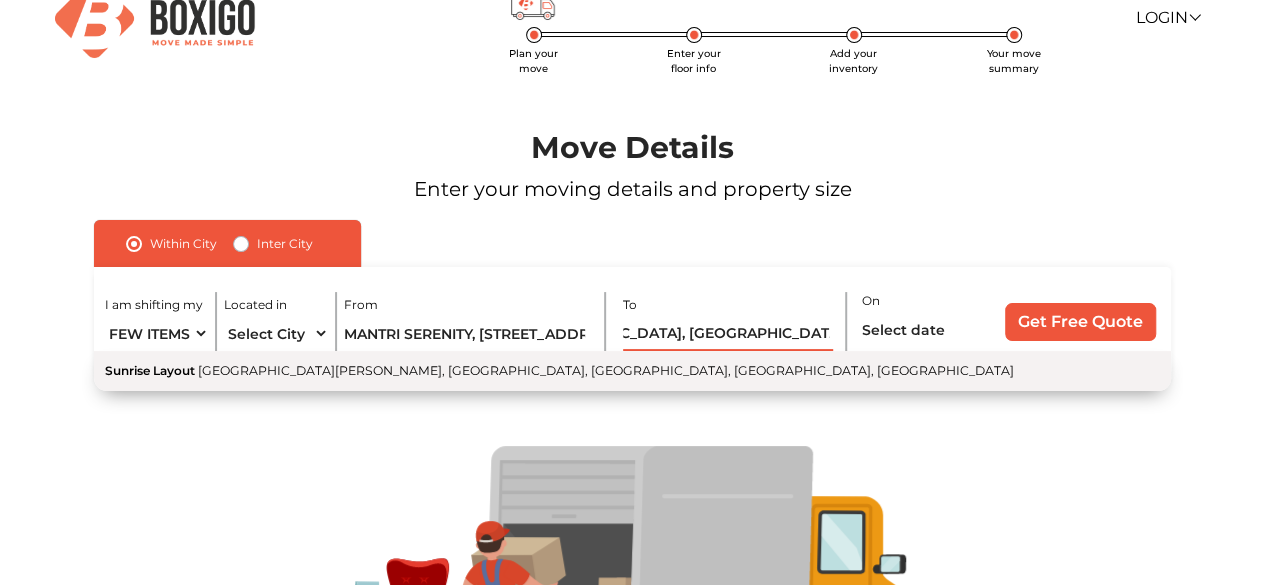 type on "Sunrise Layout, [GEOGRAPHIC_DATA][PERSON_NAME], [GEOGRAPHIC_DATA], [GEOGRAPHIC_DATA], [GEOGRAPHIC_DATA], [GEOGRAPHIC_DATA]" 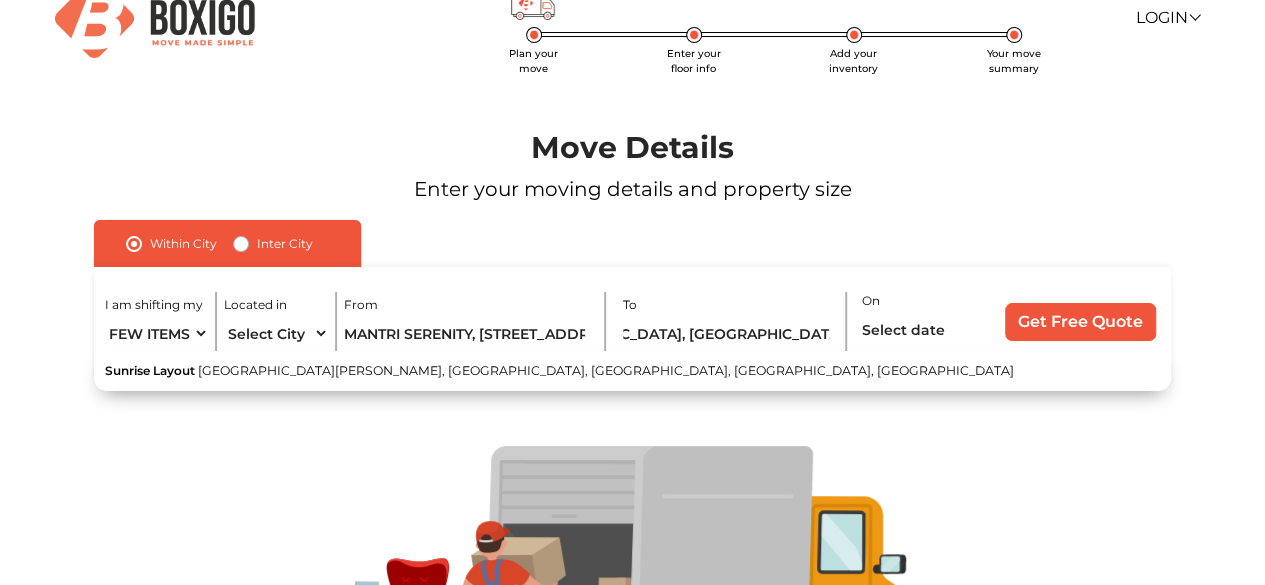 scroll, scrollTop: 0, scrollLeft: 0, axis: both 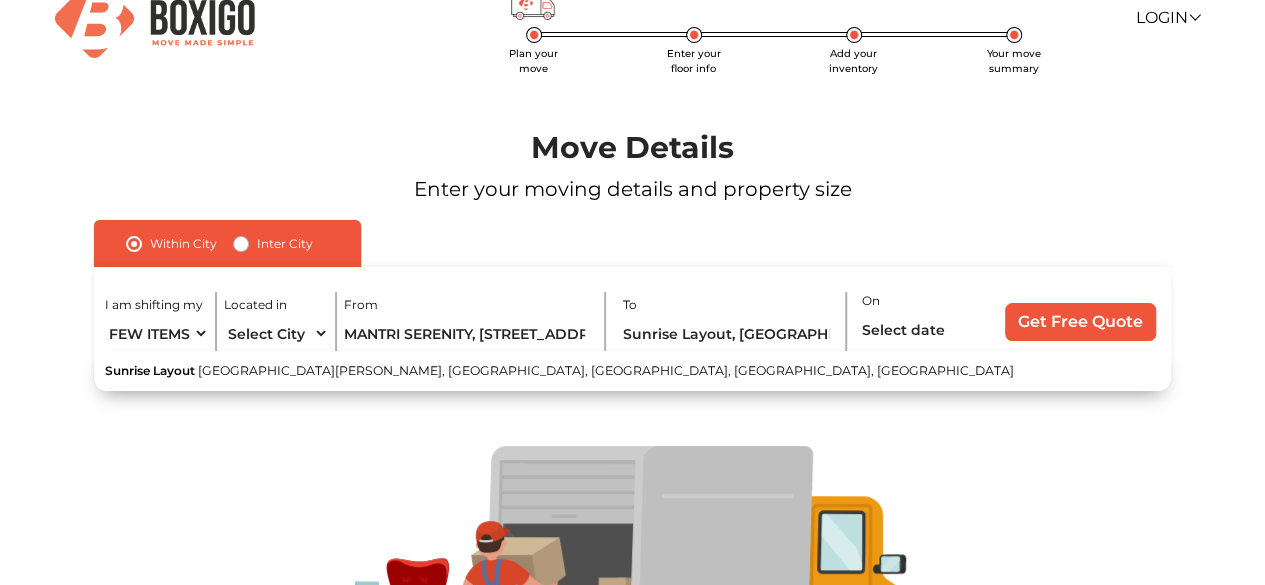 click on "[GEOGRAPHIC_DATA][PERSON_NAME], [GEOGRAPHIC_DATA], [GEOGRAPHIC_DATA], [GEOGRAPHIC_DATA], [GEOGRAPHIC_DATA]" at bounding box center (606, 370) 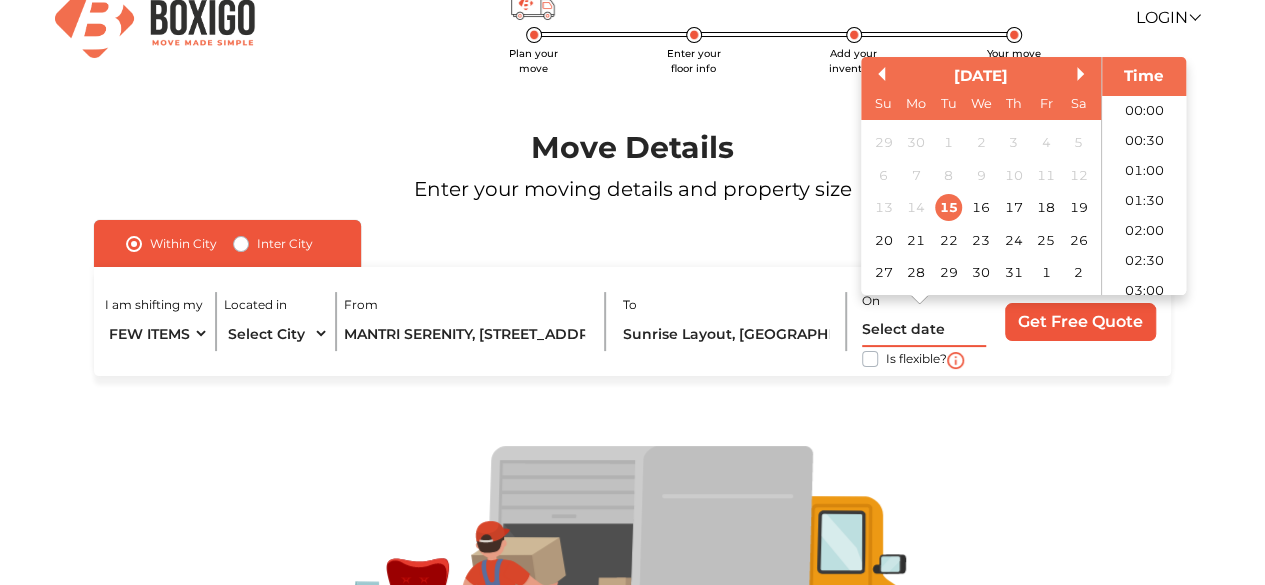 click at bounding box center [924, 329] 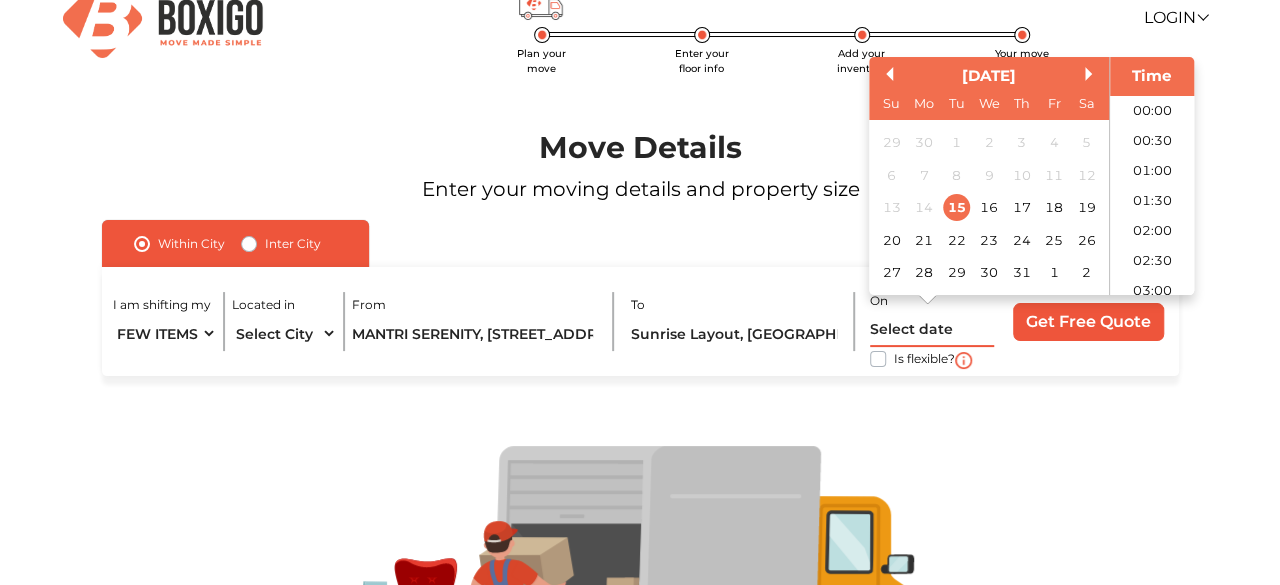 scroll, scrollTop: 815, scrollLeft: 0, axis: vertical 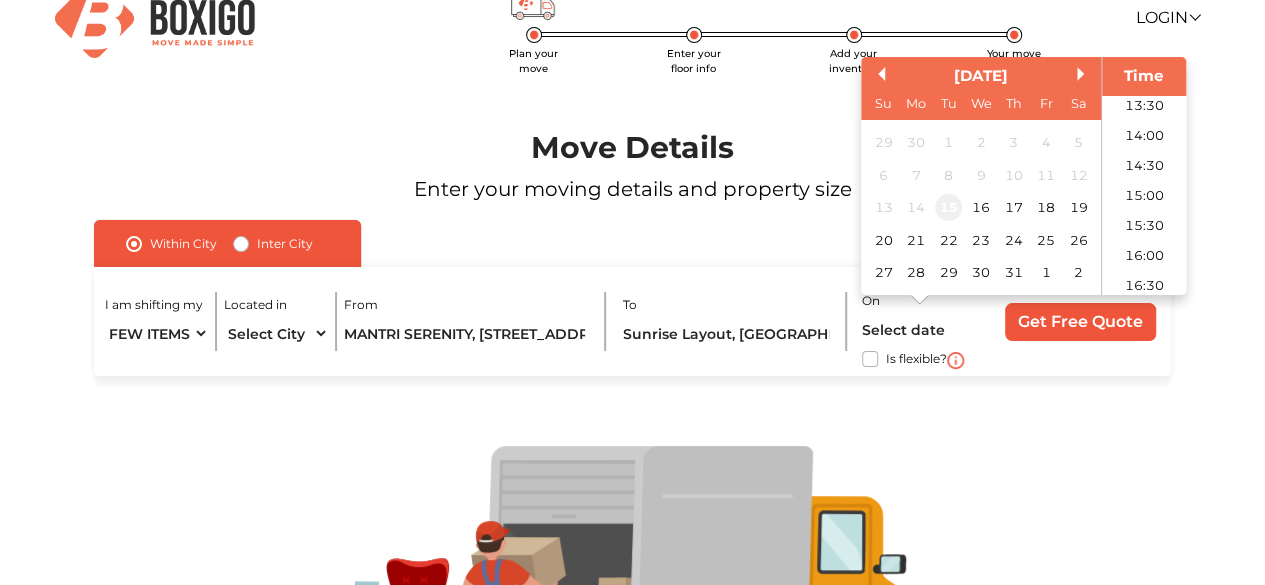 click on "15" at bounding box center [948, 208] 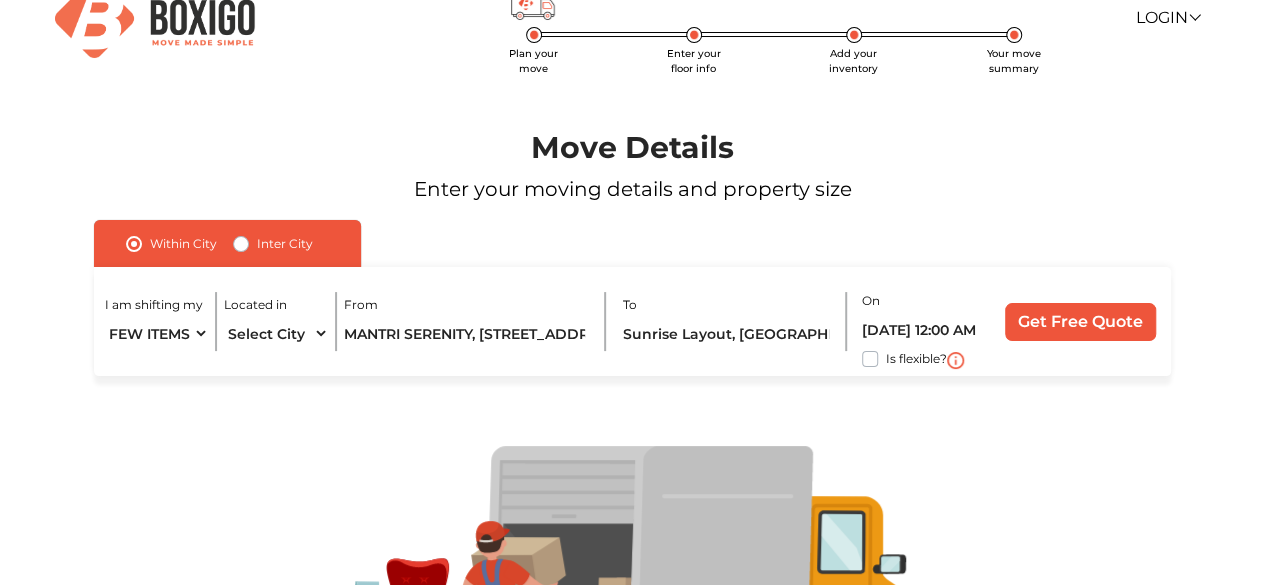 click at bounding box center (633, 581) 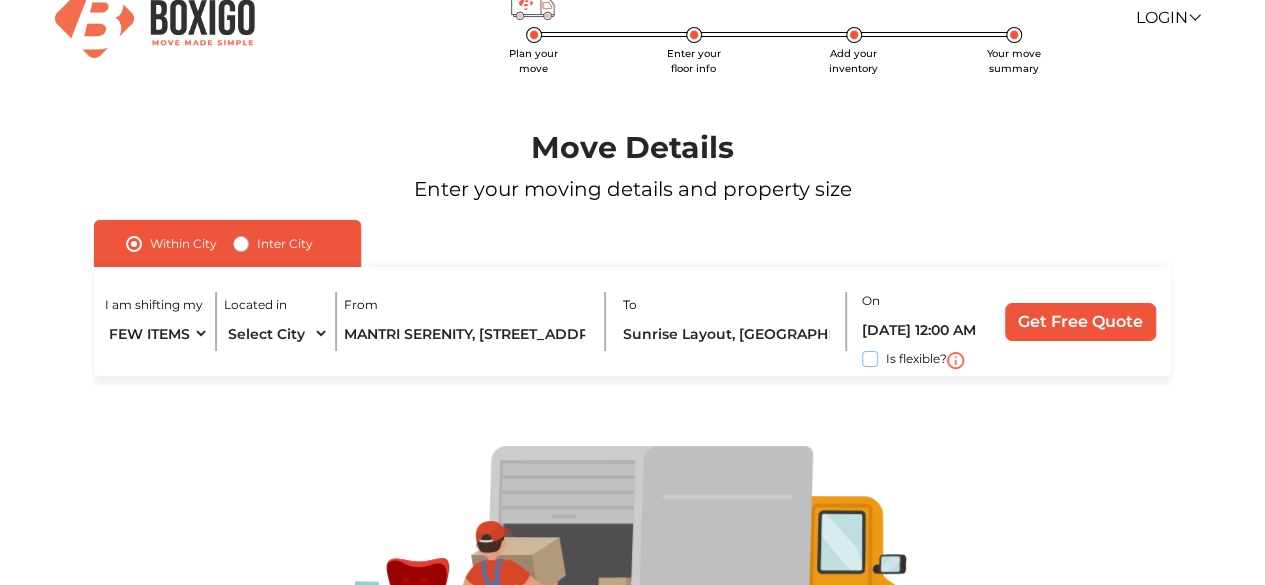 click on "Is flexible?" at bounding box center [102, 357] 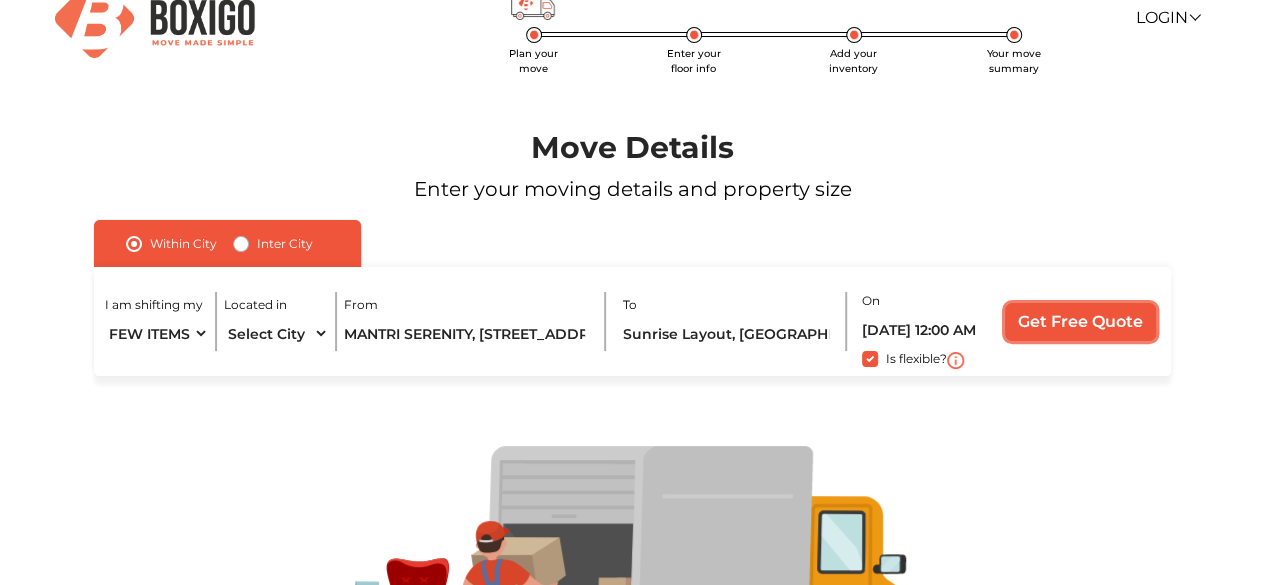 click on "Get Free Quote" at bounding box center (1080, 322) 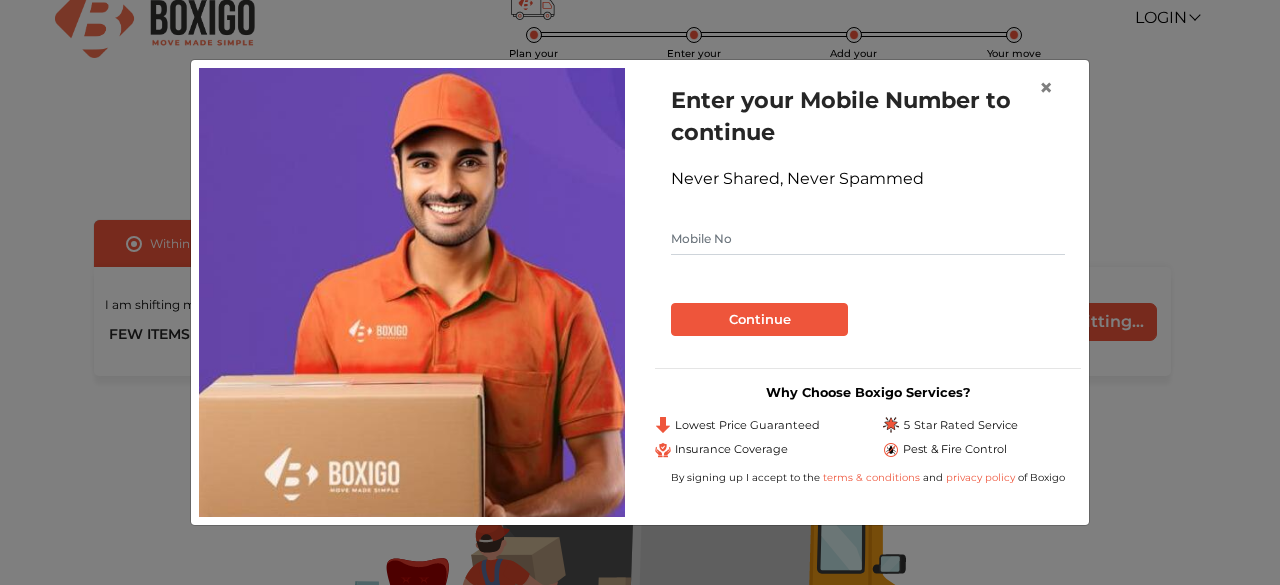 click at bounding box center [868, 239] 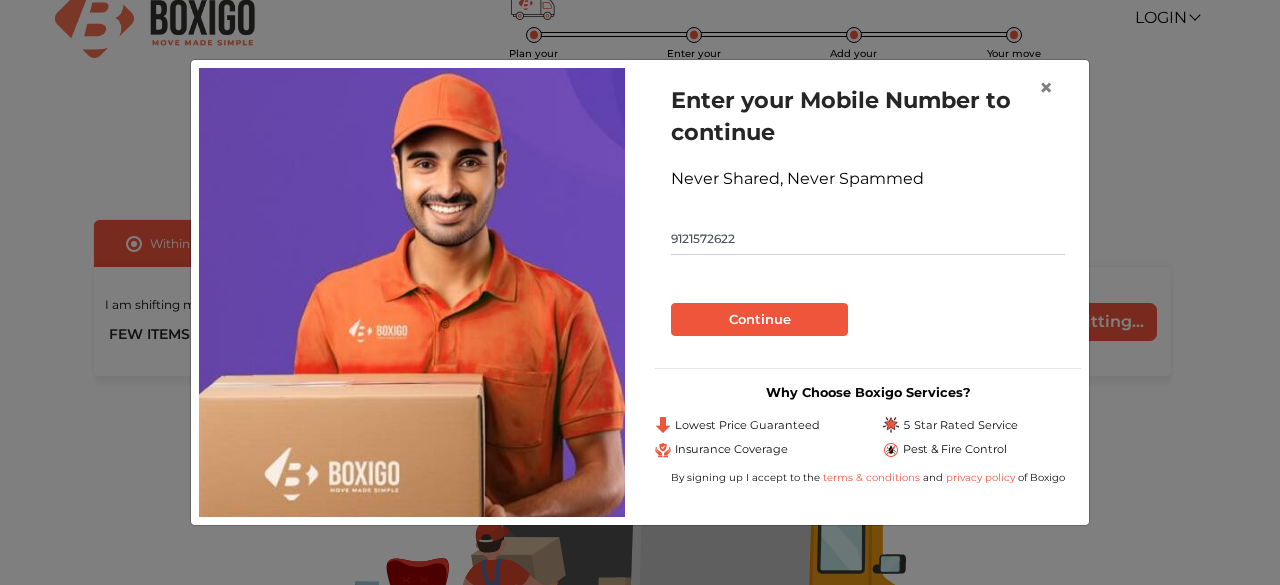 type on "9121572622" 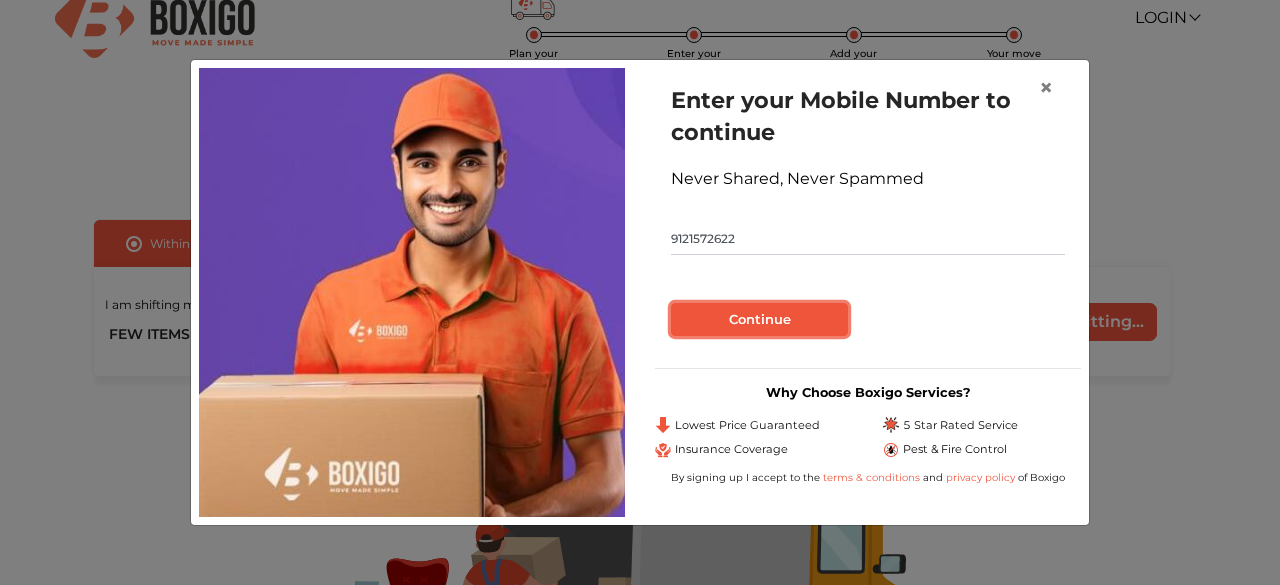 click on "Continue" at bounding box center [759, 320] 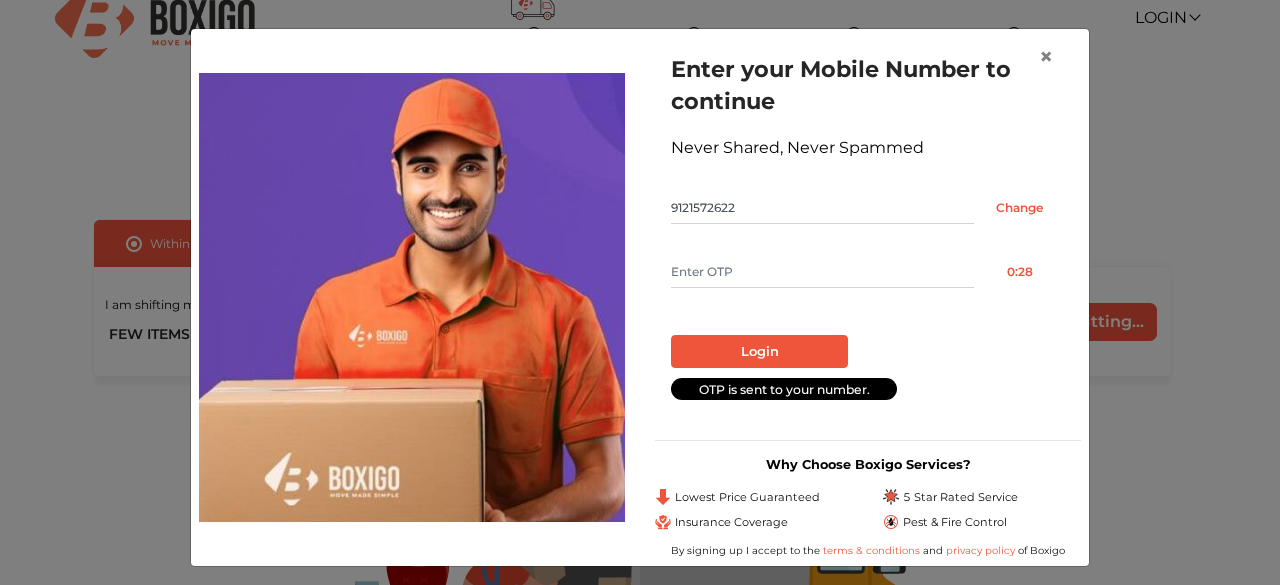 click at bounding box center (822, 272) 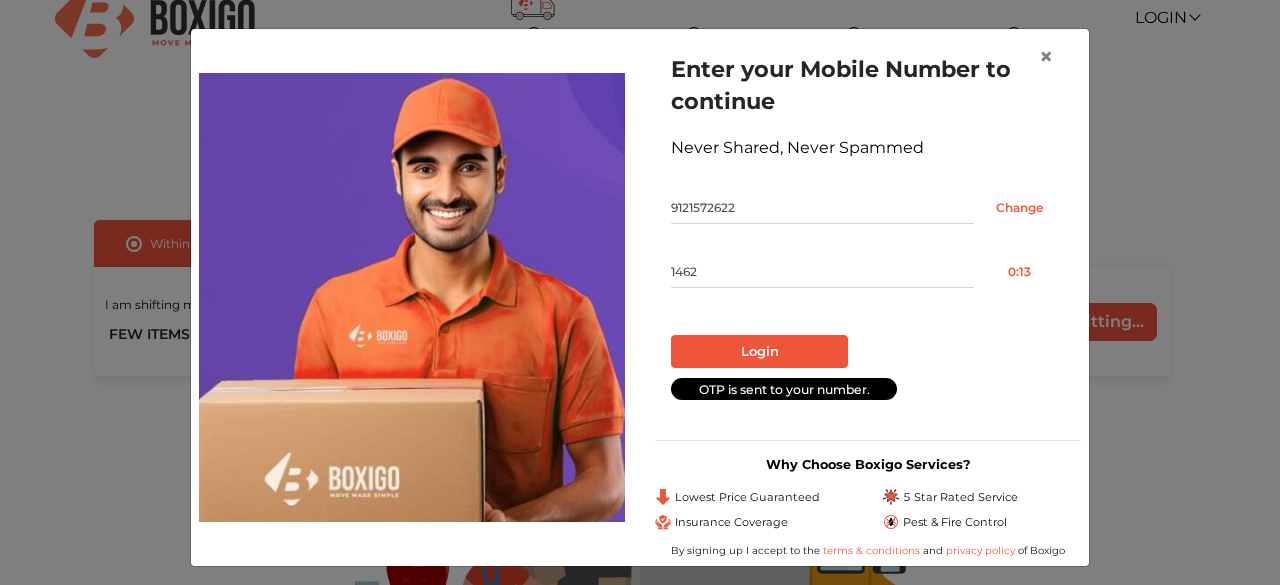 type on "1462" 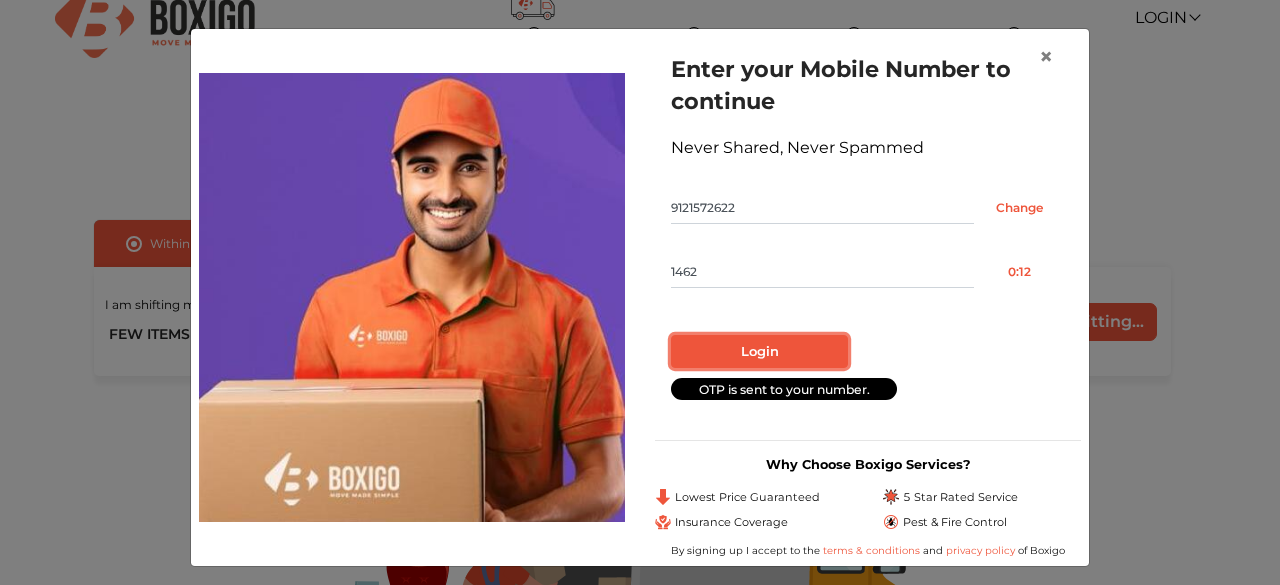 click on "Login" at bounding box center (759, 352) 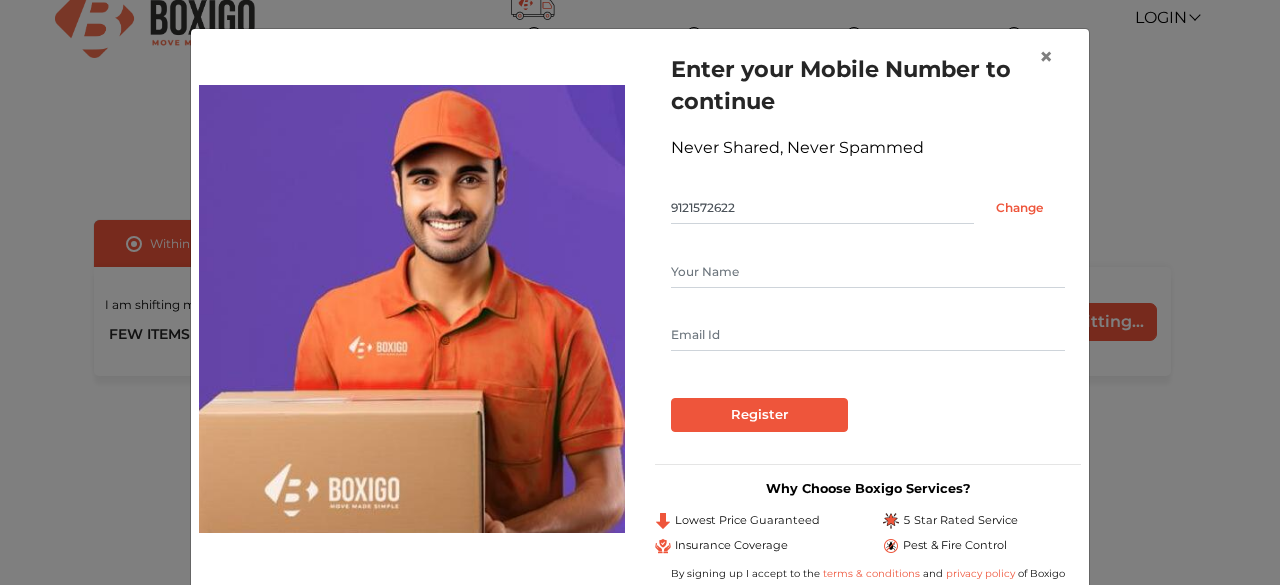 click at bounding box center (868, 335) 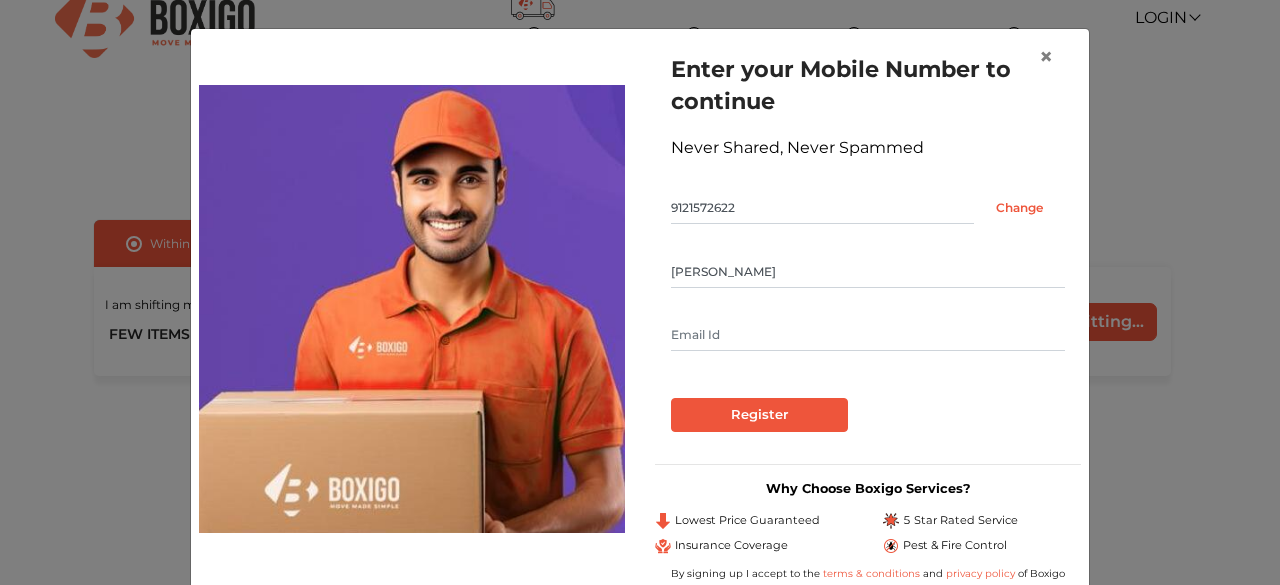 click at bounding box center (868, 335) 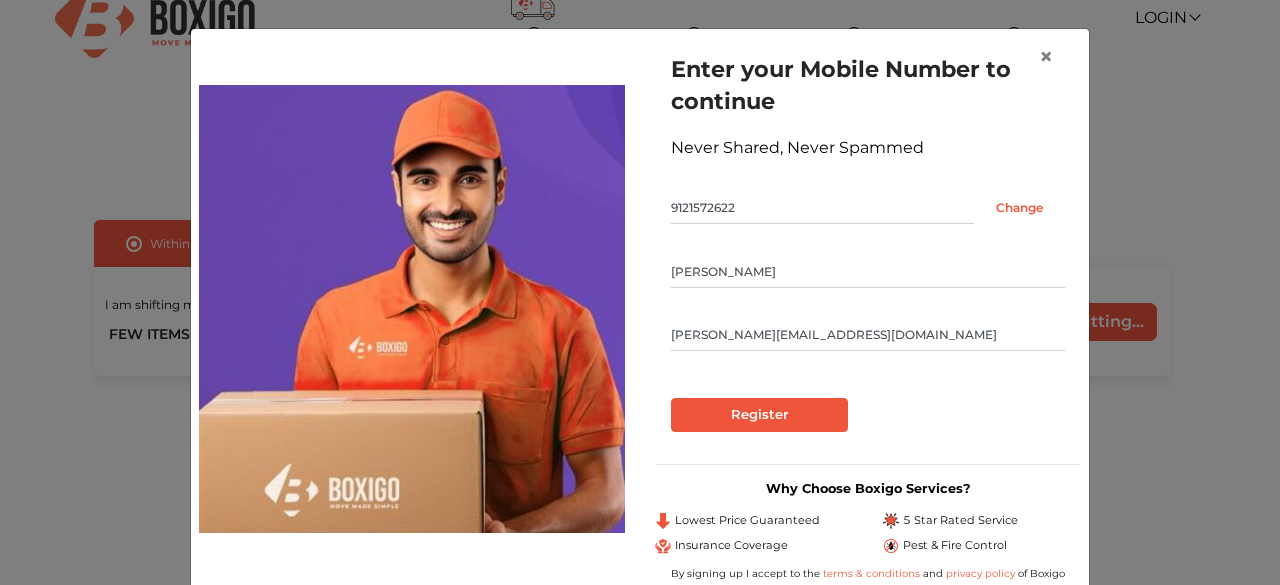type on "bhargavi.msb@gmail.com" 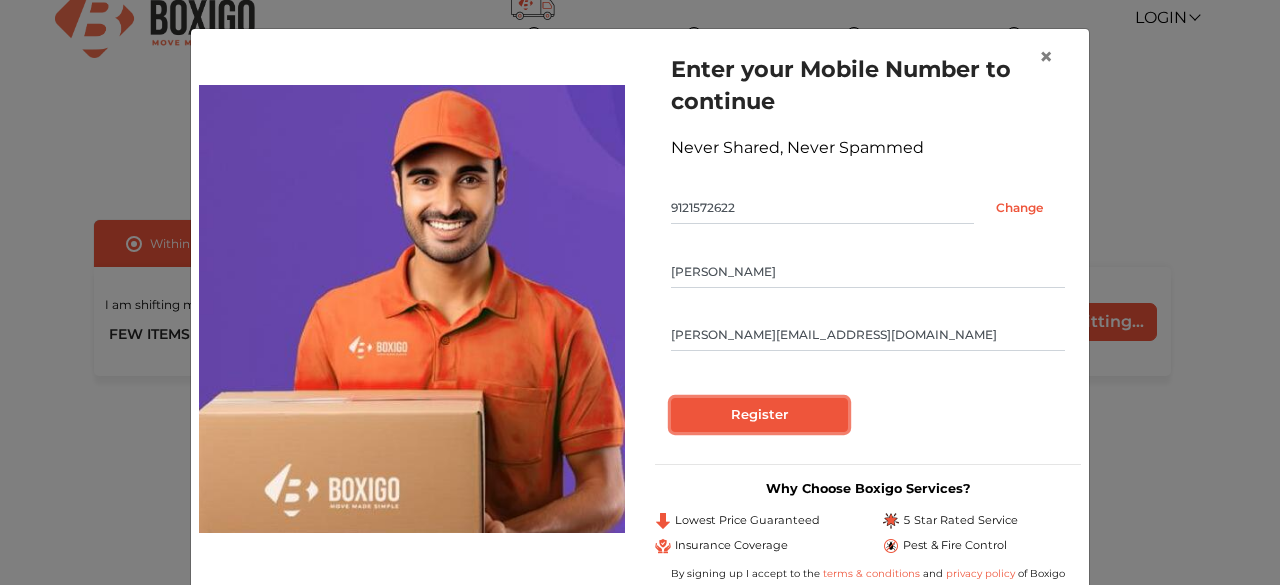 click on "Register" at bounding box center (759, 415) 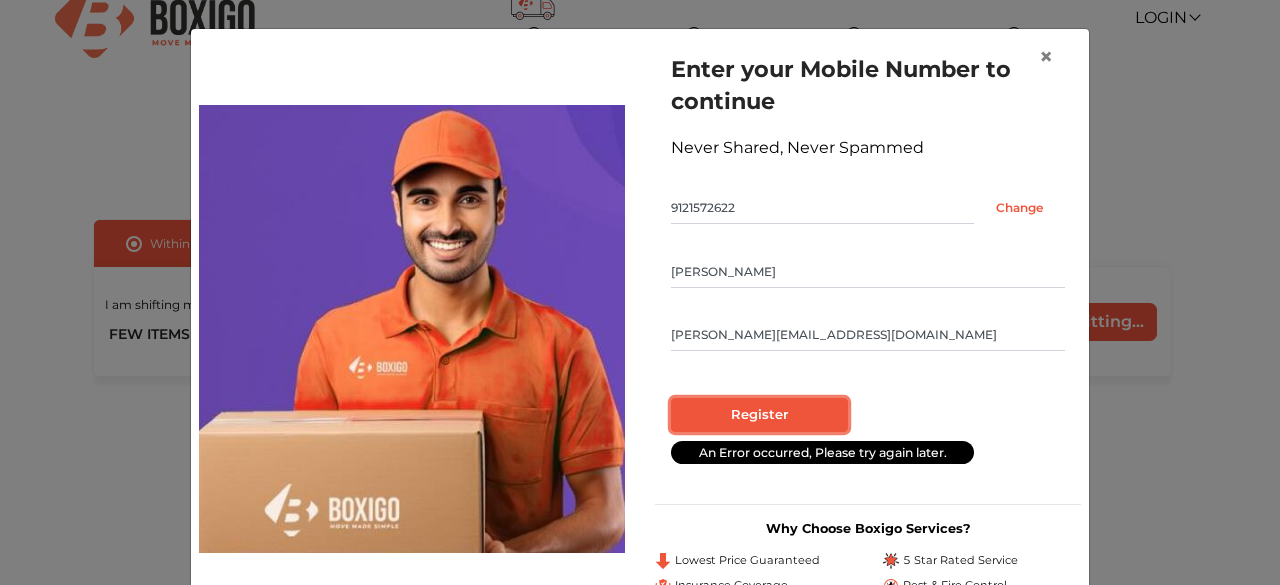 click on "Register" at bounding box center [759, 415] 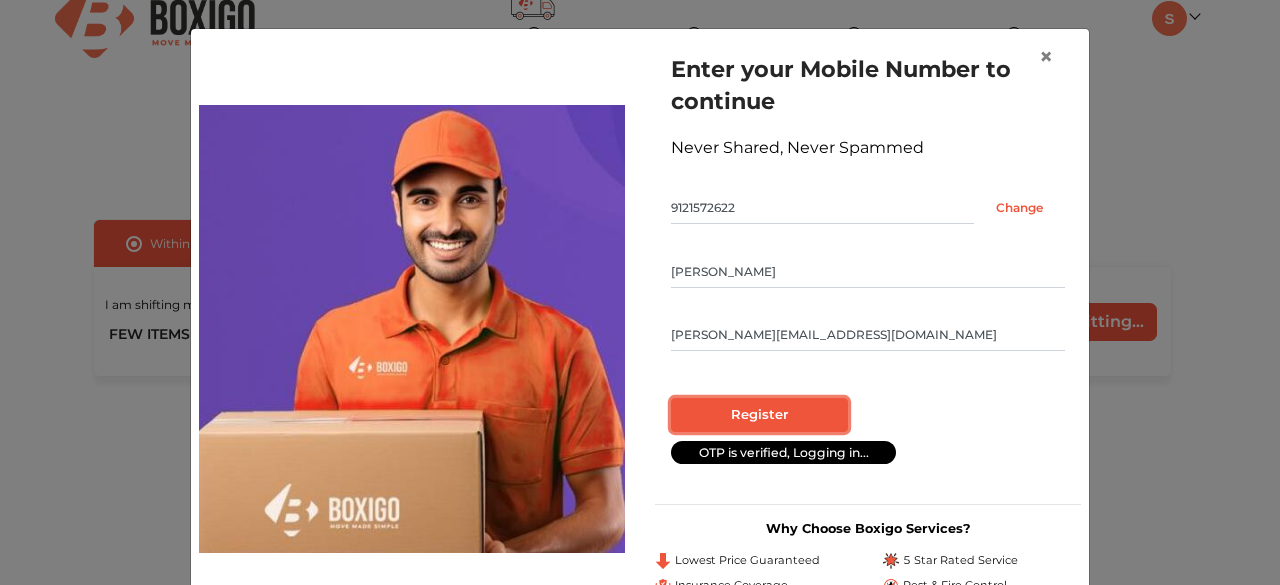 scroll, scrollTop: 46, scrollLeft: 0, axis: vertical 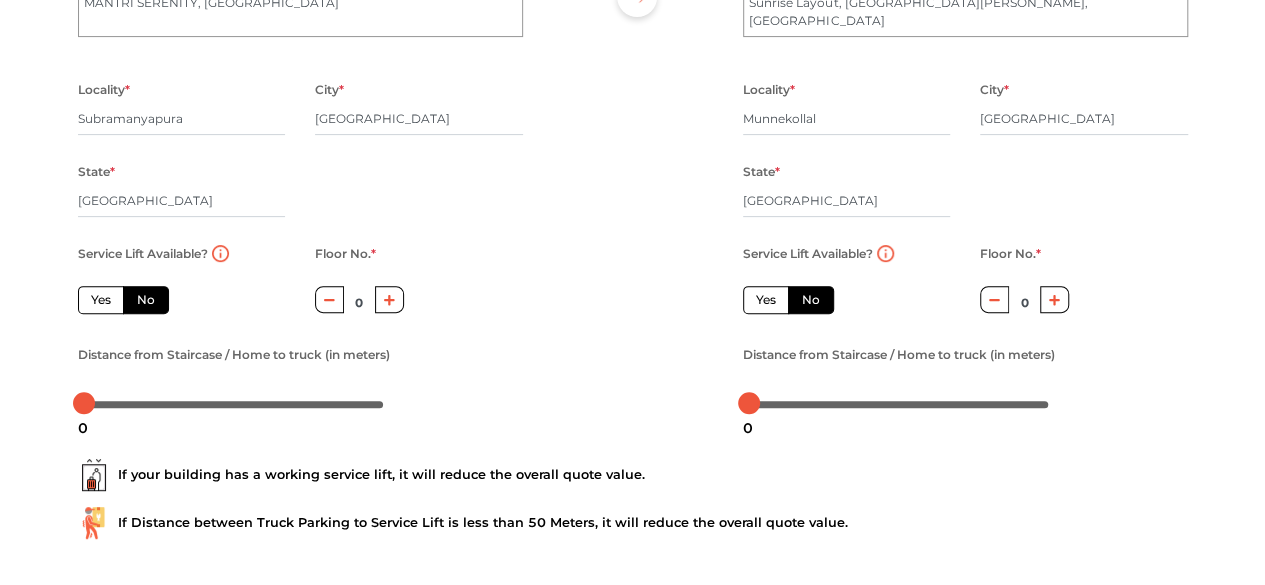 click on "Yes" at bounding box center (766, 300) 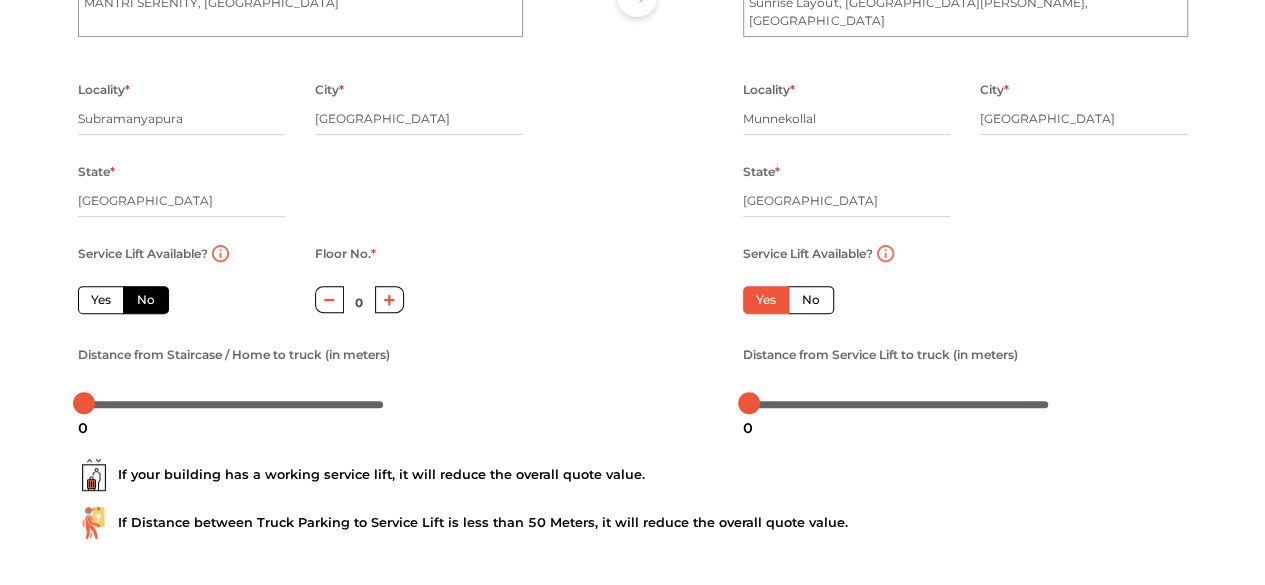 click on "Yes" at bounding box center (101, 300) 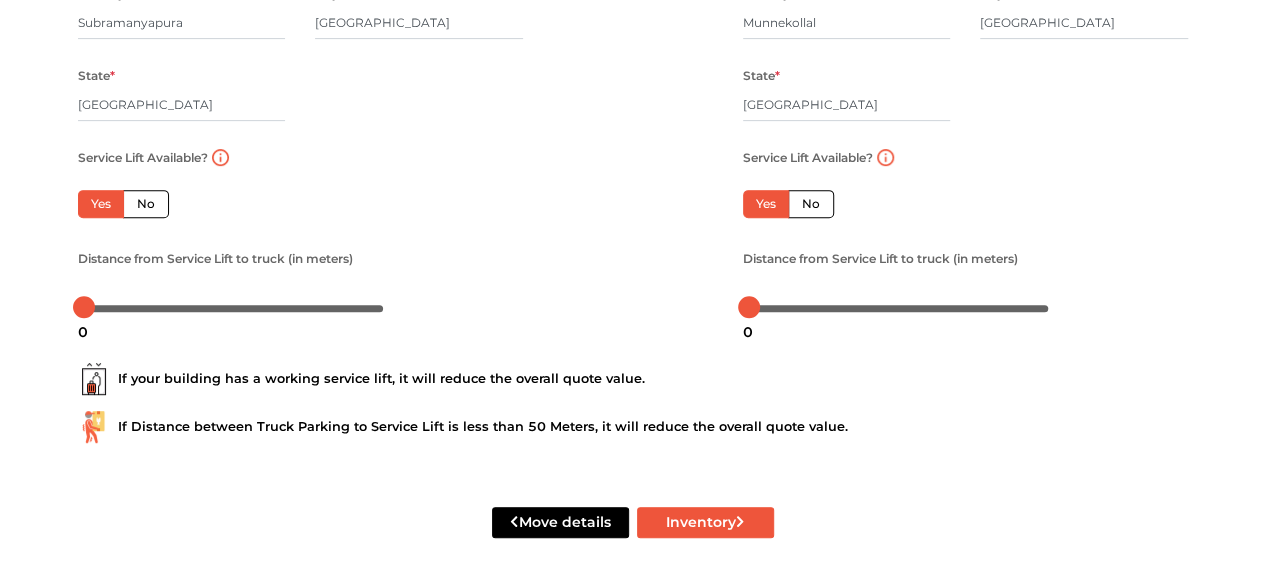 scroll, scrollTop: 360, scrollLeft: 0, axis: vertical 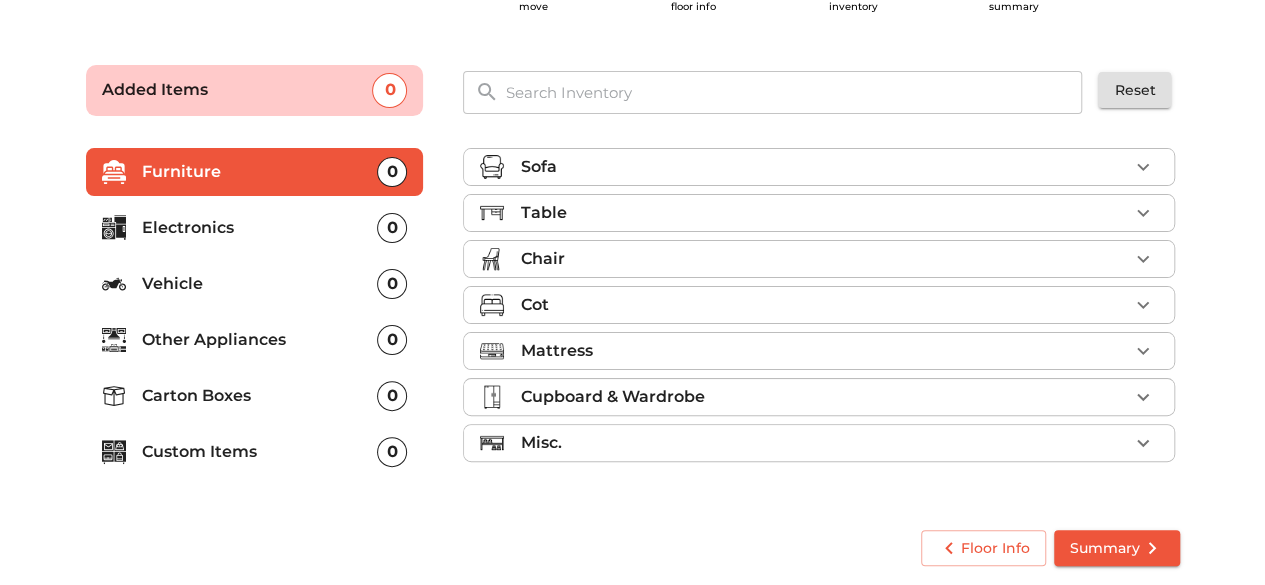 click on "Table" at bounding box center [543, 213] 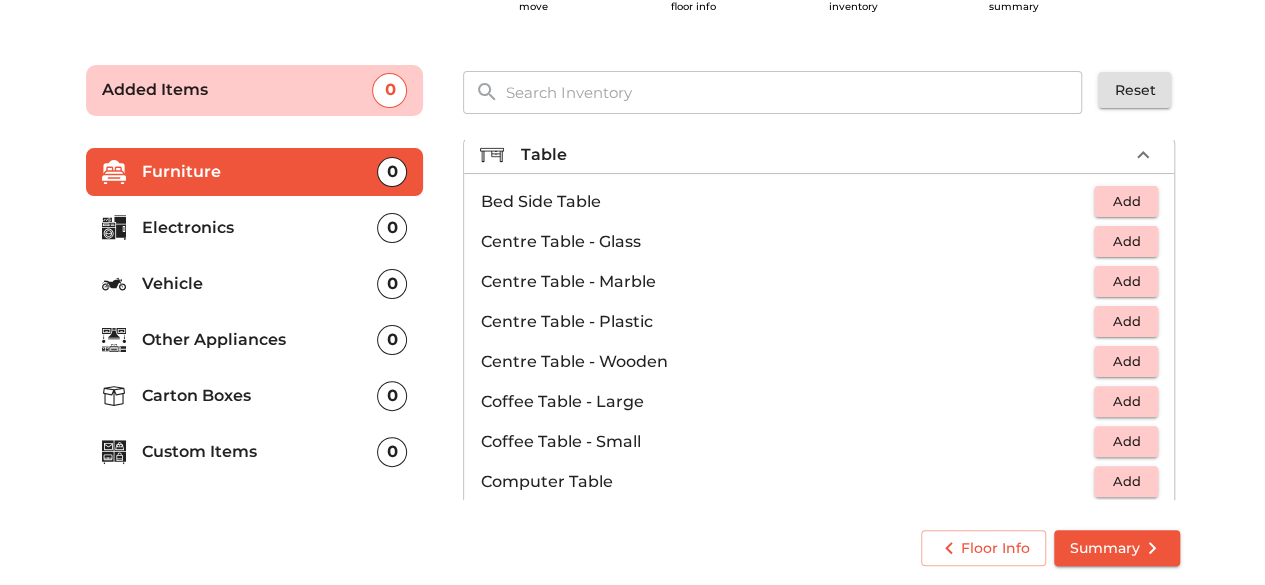 scroll, scrollTop: 100, scrollLeft: 0, axis: vertical 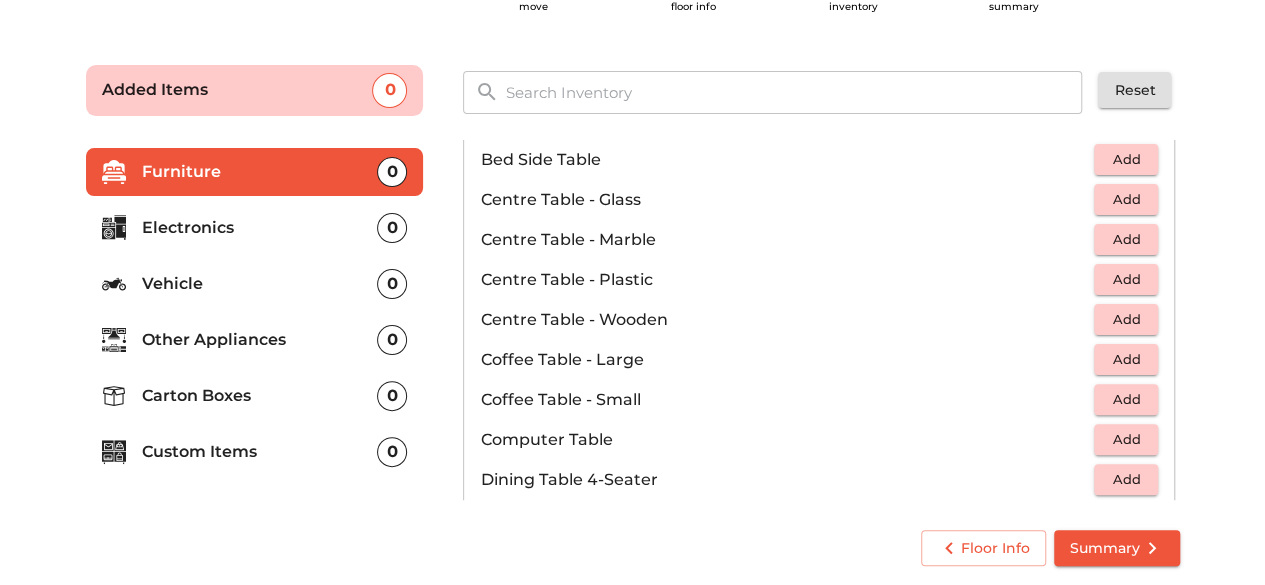 click on "Centre Table - Wooden" at bounding box center [787, 320] 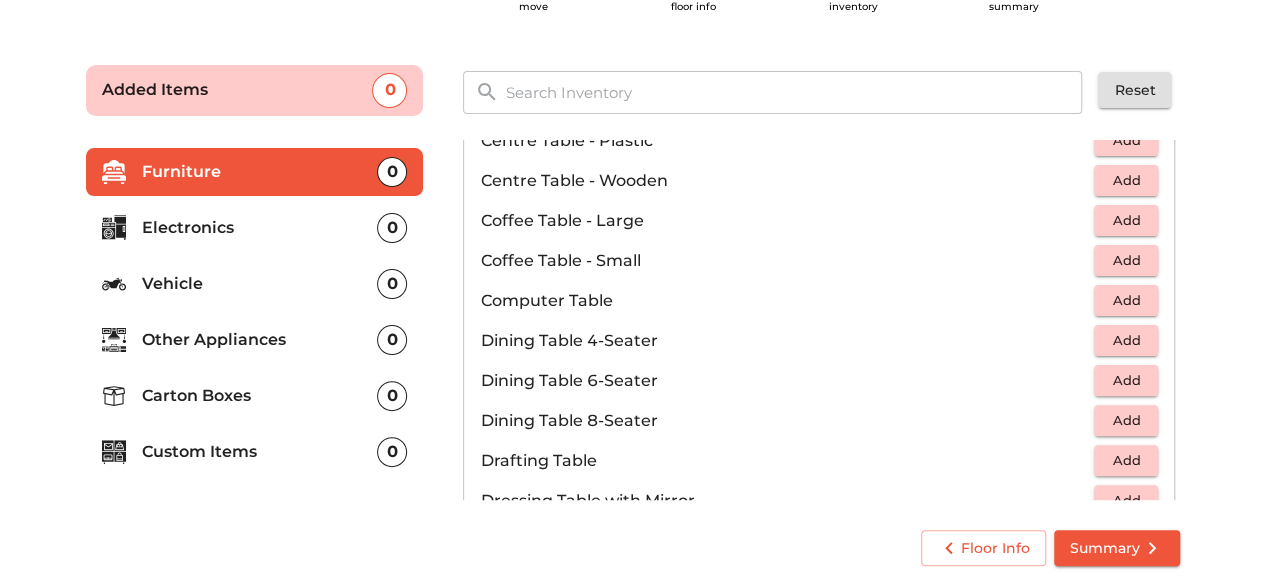 scroll, scrollTop: 300, scrollLeft: 0, axis: vertical 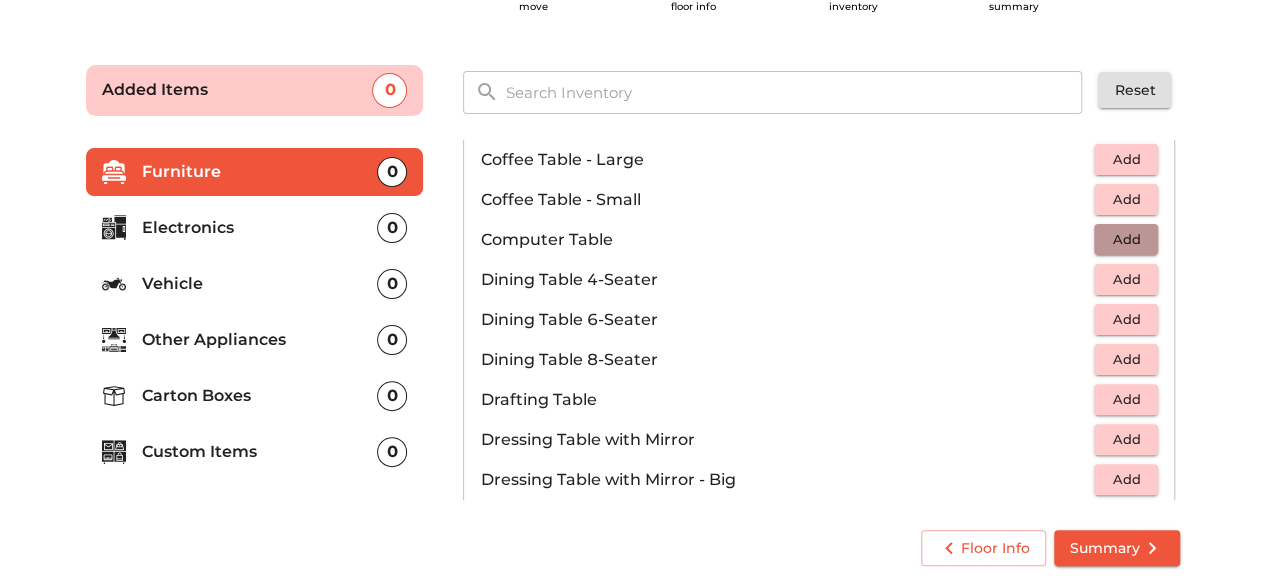 click on "Add" at bounding box center [1126, 239] 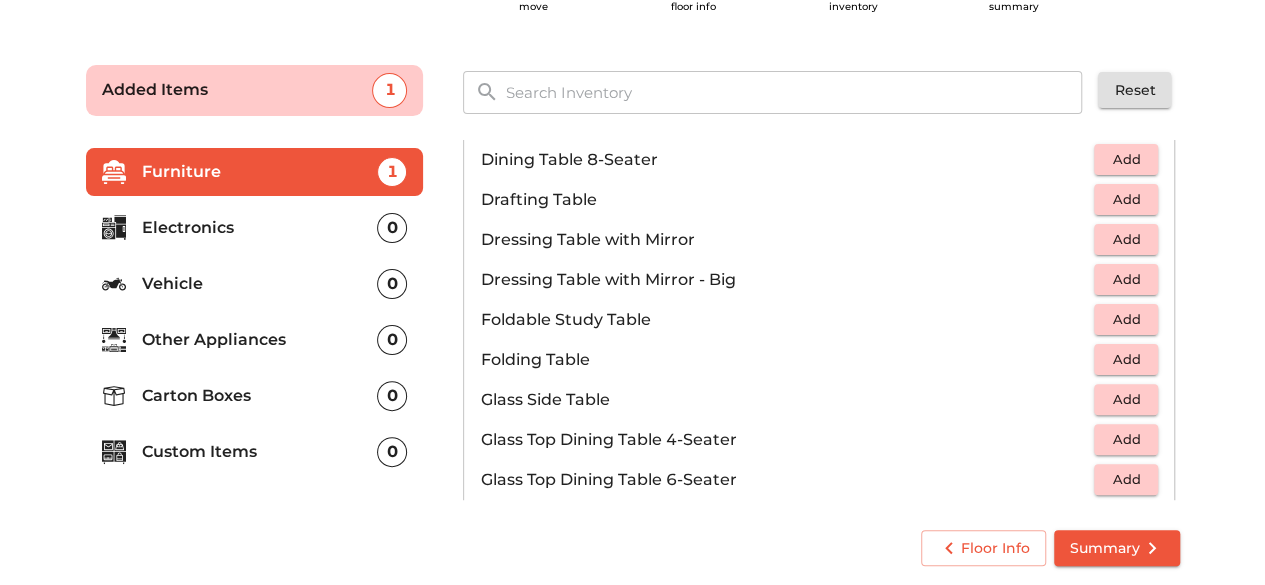 scroll, scrollTop: 600, scrollLeft: 0, axis: vertical 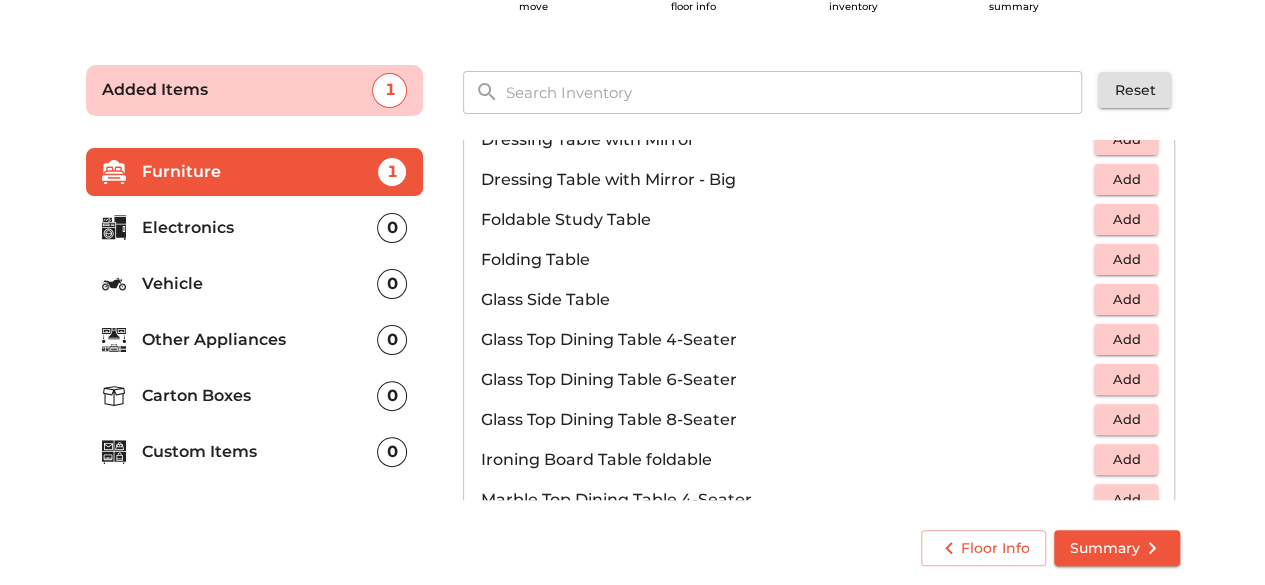 click on "Custom Items" at bounding box center [260, 452] 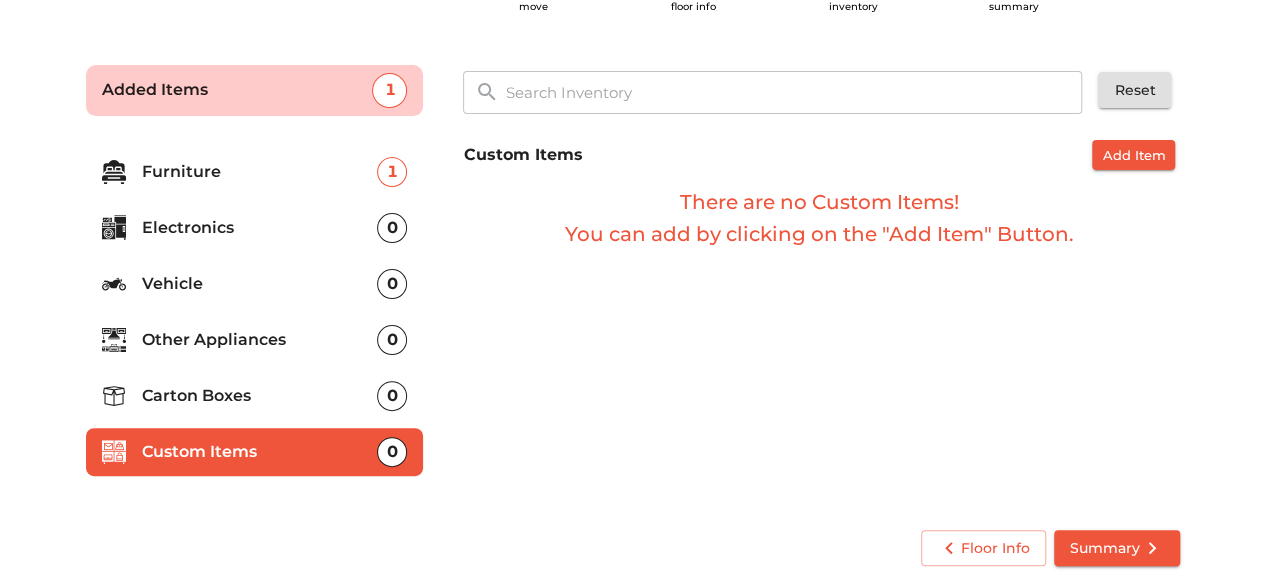 click on "Add Item" at bounding box center [1133, 155] 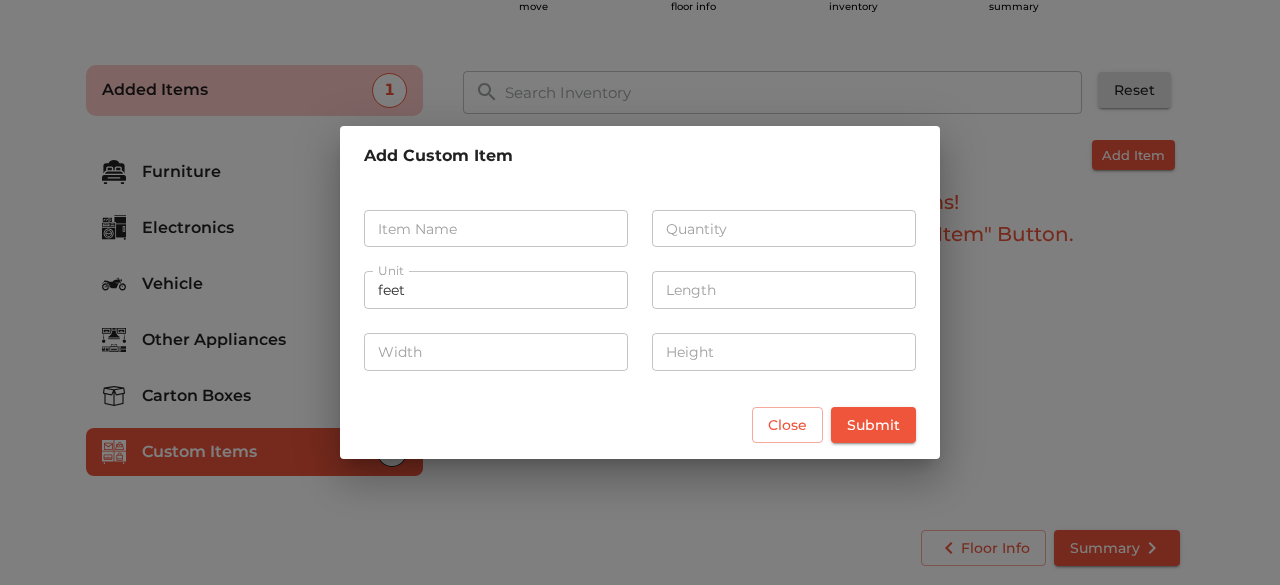 click at bounding box center [496, 229] 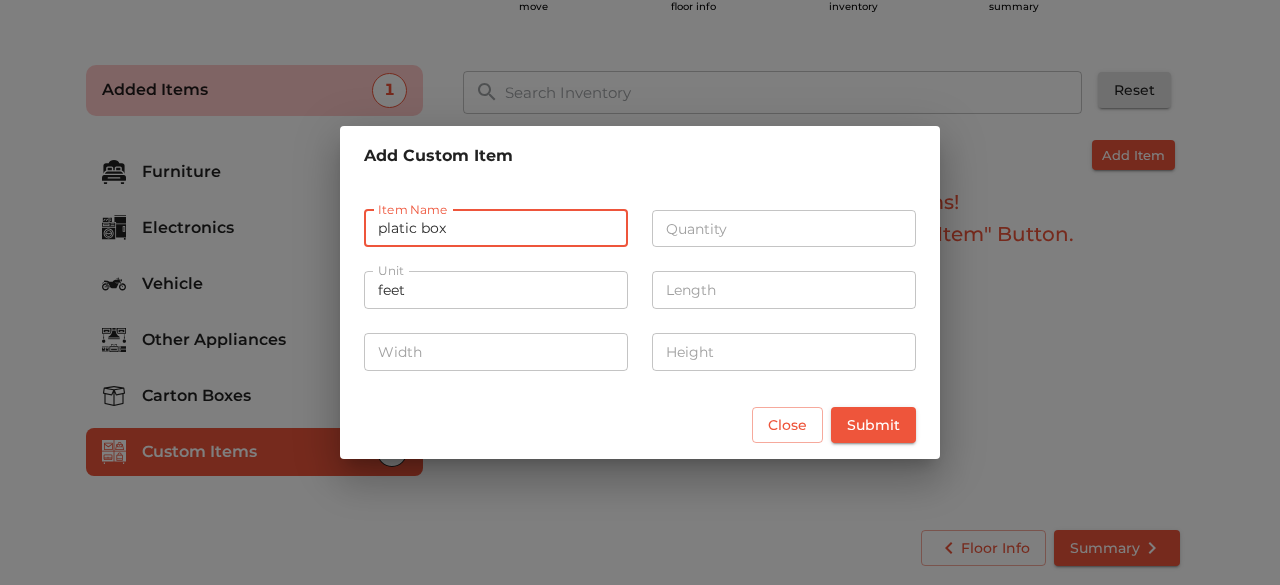 type on "platic box" 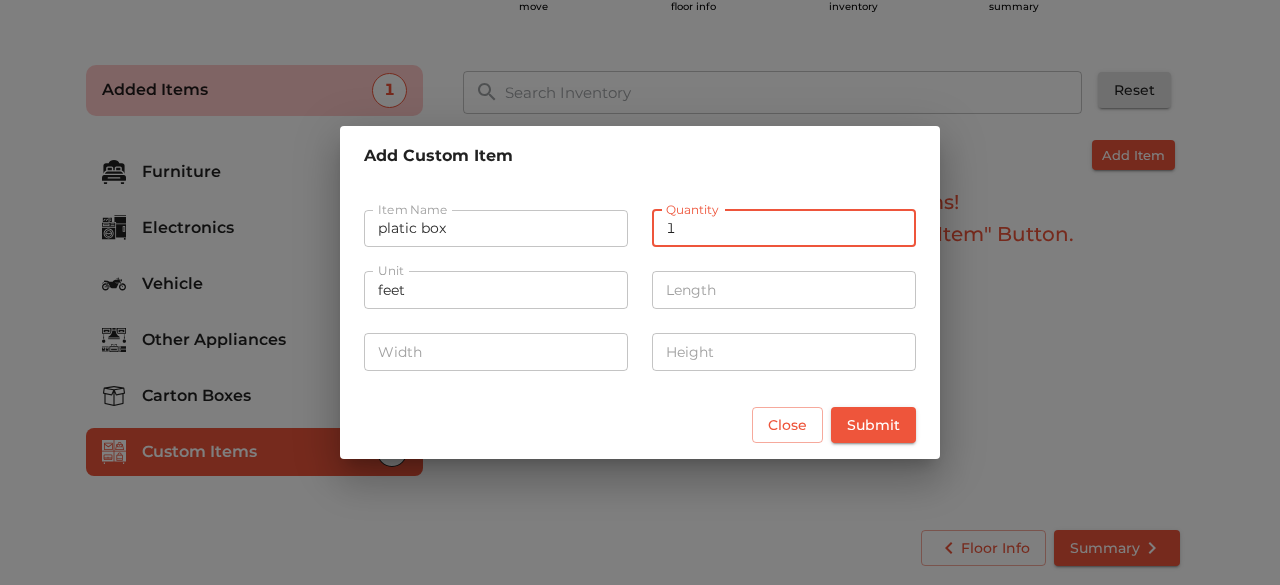 type on "1" 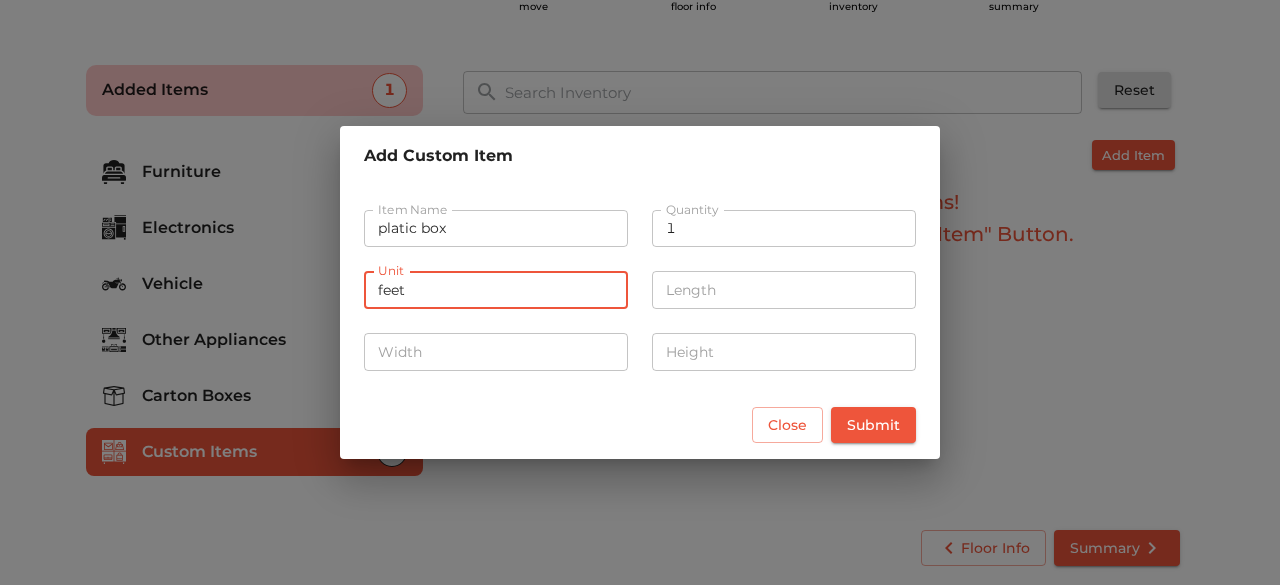 click on "feet" at bounding box center (496, 290) 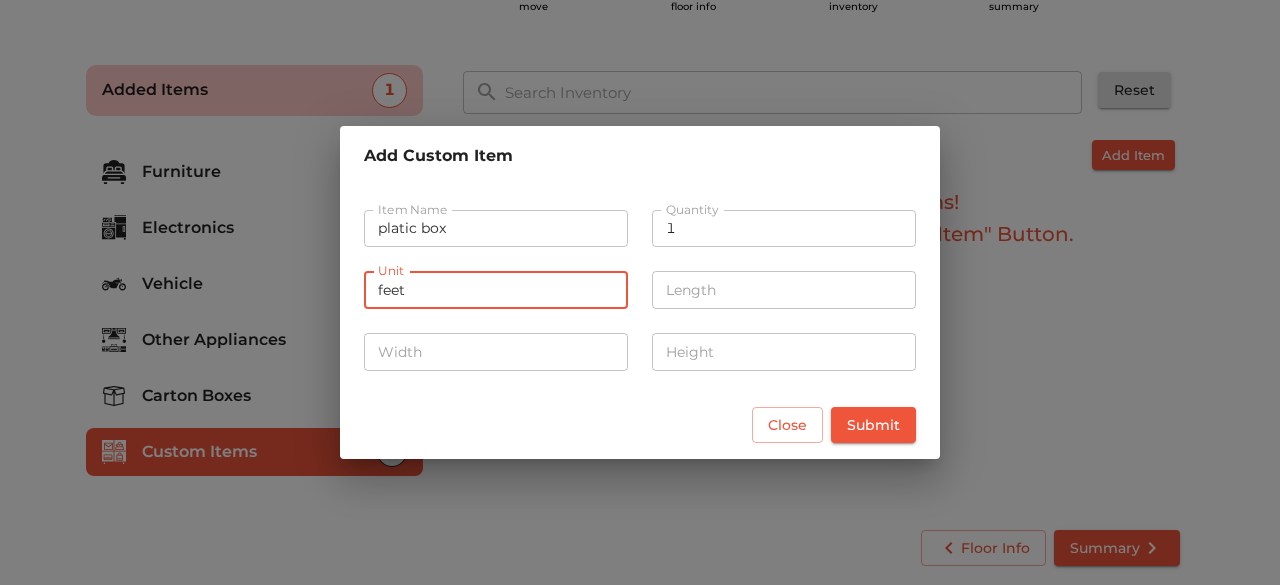 click on "feet" at bounding box center [496, 290] 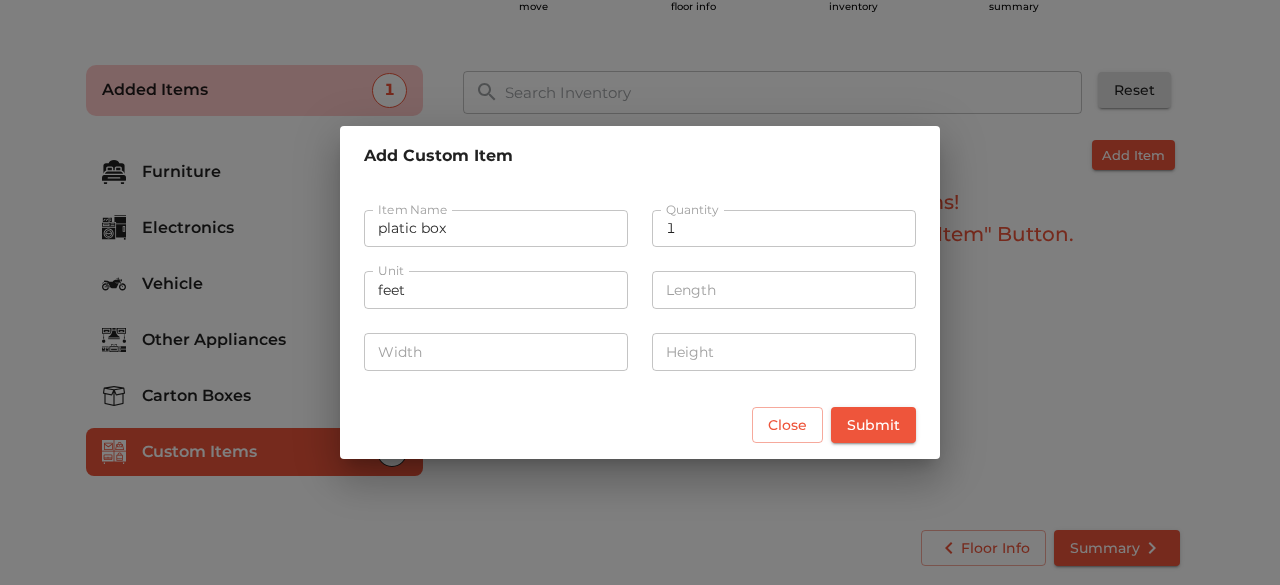 click on "feet" at bounding box center (496, 290) 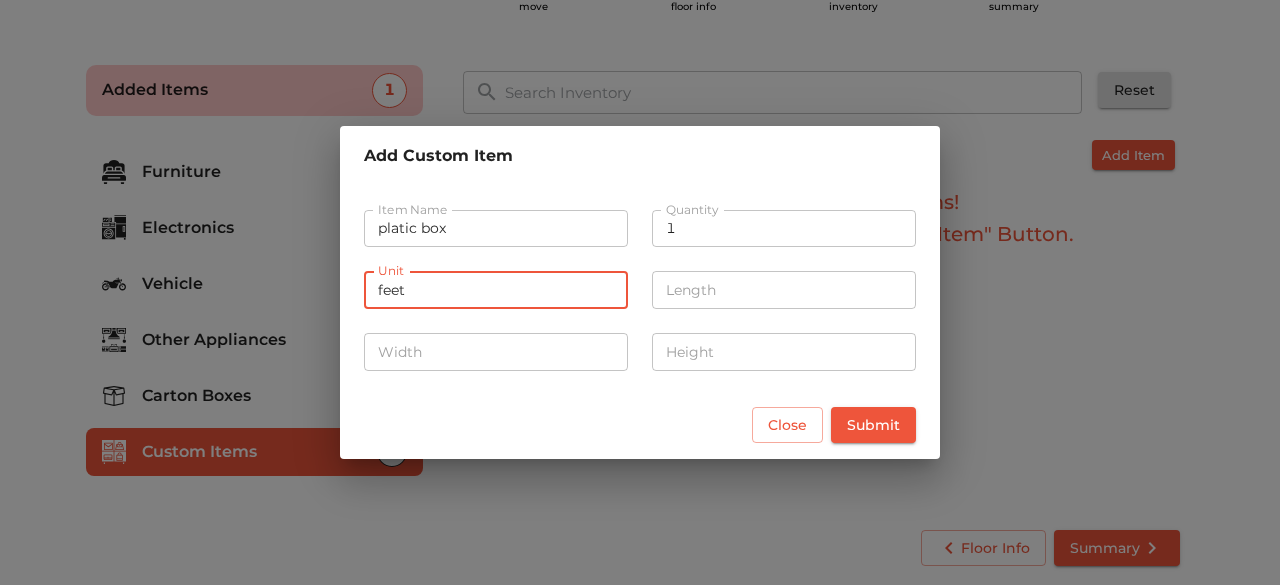 click on "feet" at bounding box center [496, 290] 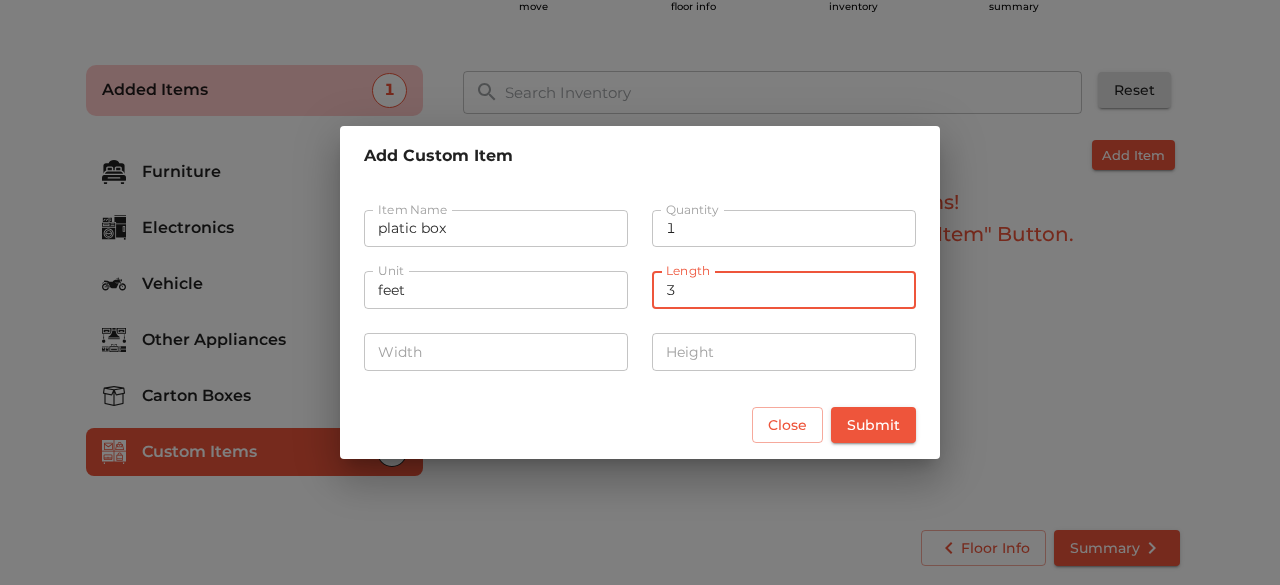 type on "3" 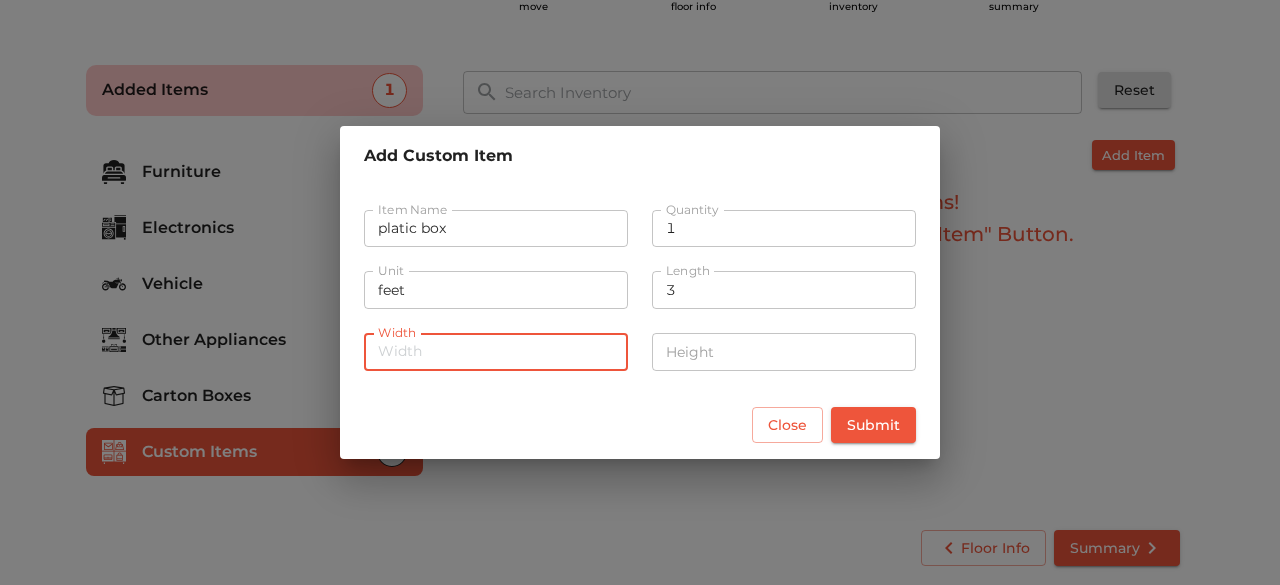 click at bounding box center [496, 352] 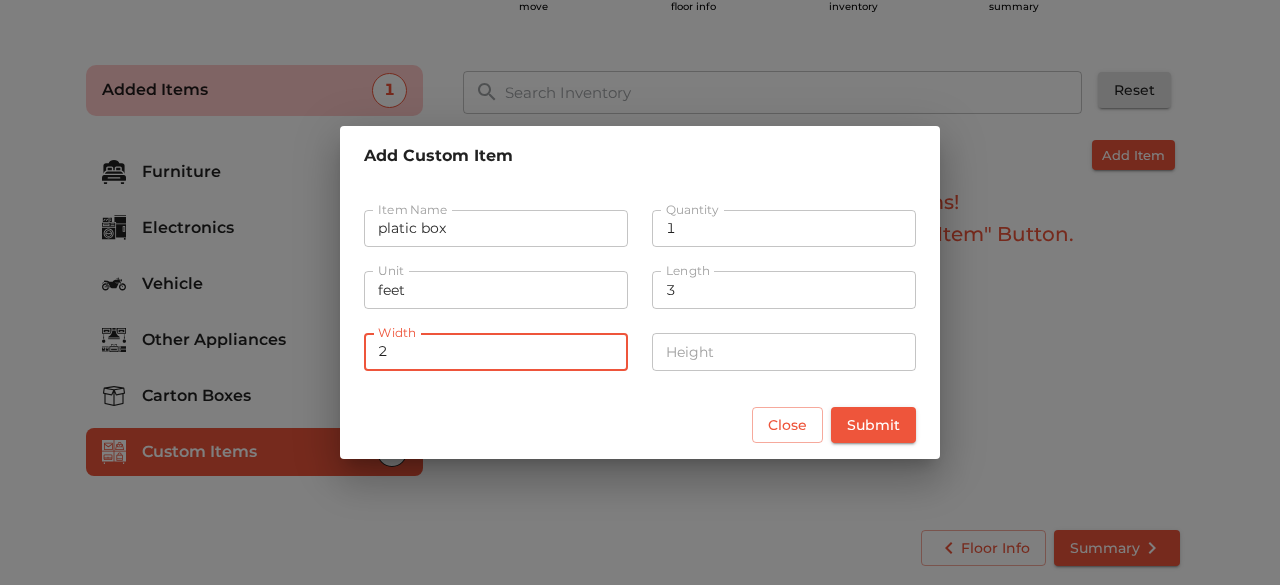 type on "2" 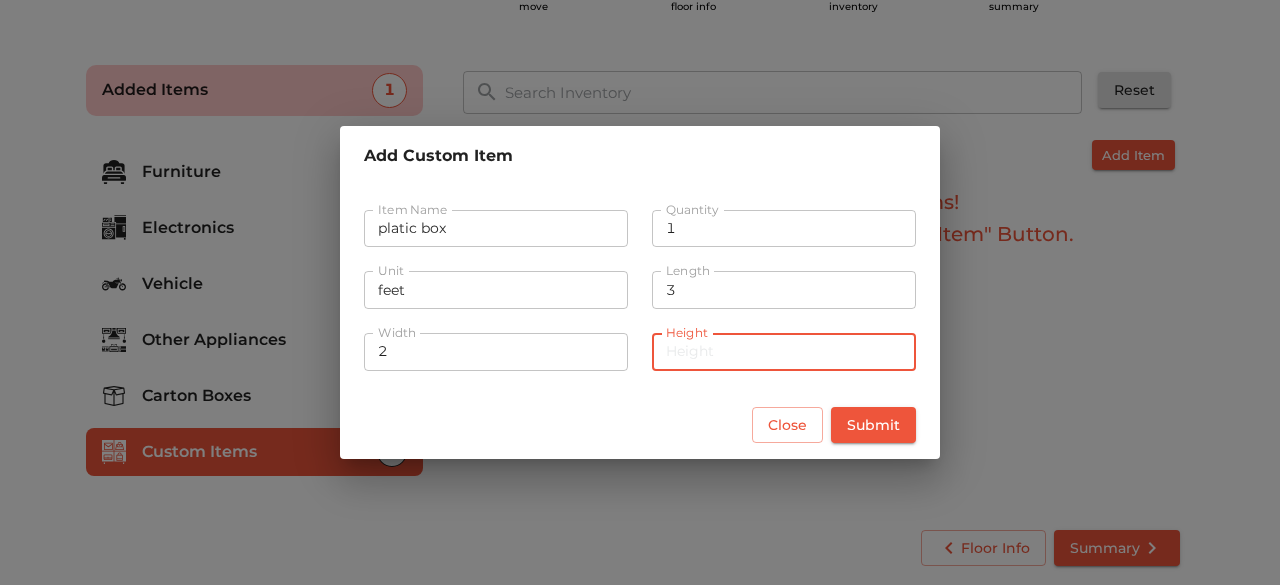 click at bounding box center (784, 352) 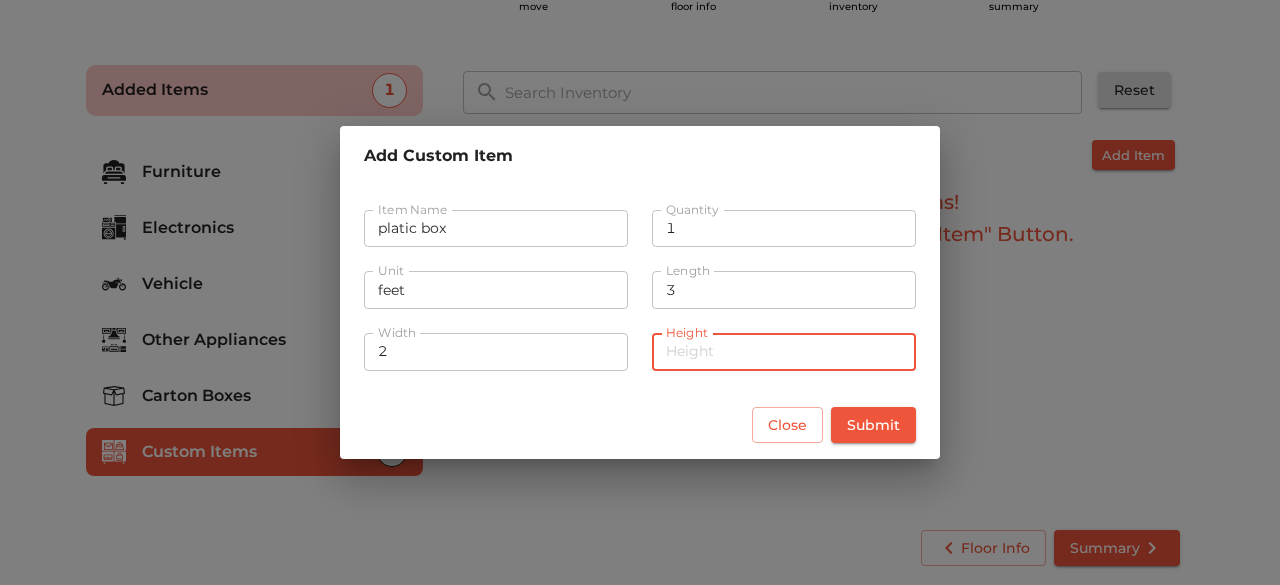 type on "2" 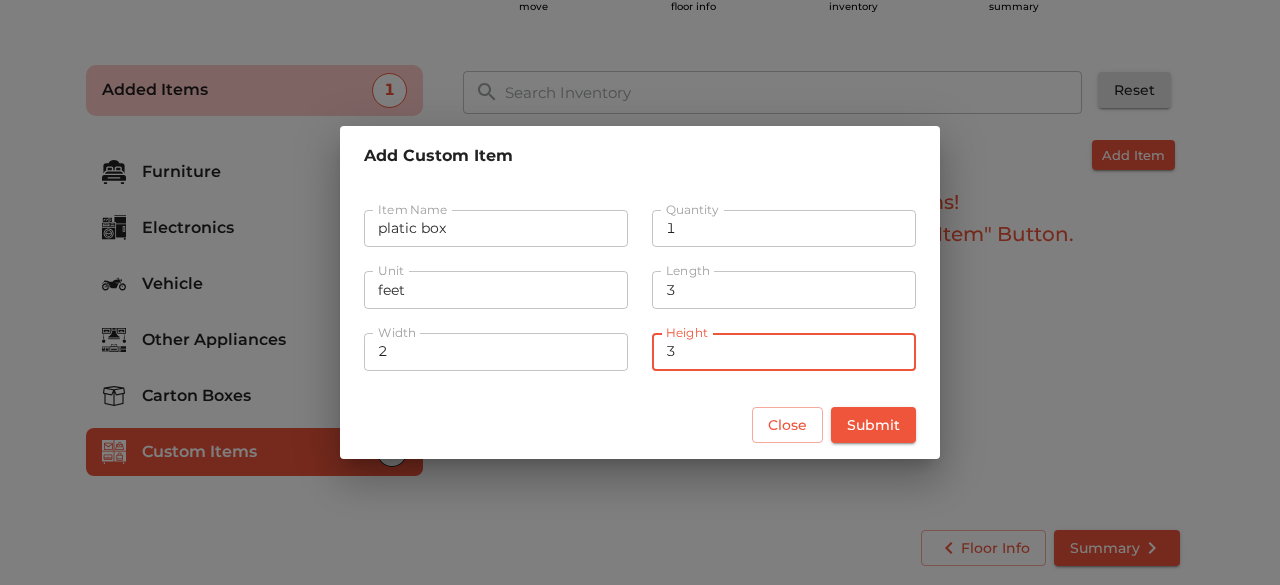 type on "3" 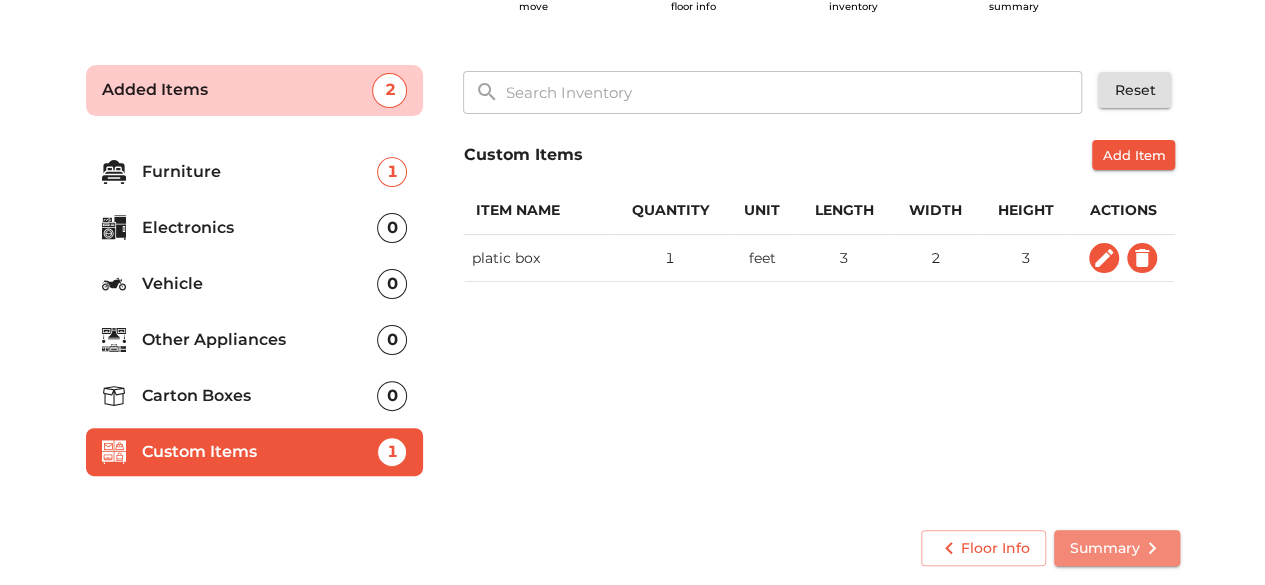 click on "Summary" at bounding box center (1117, 548) 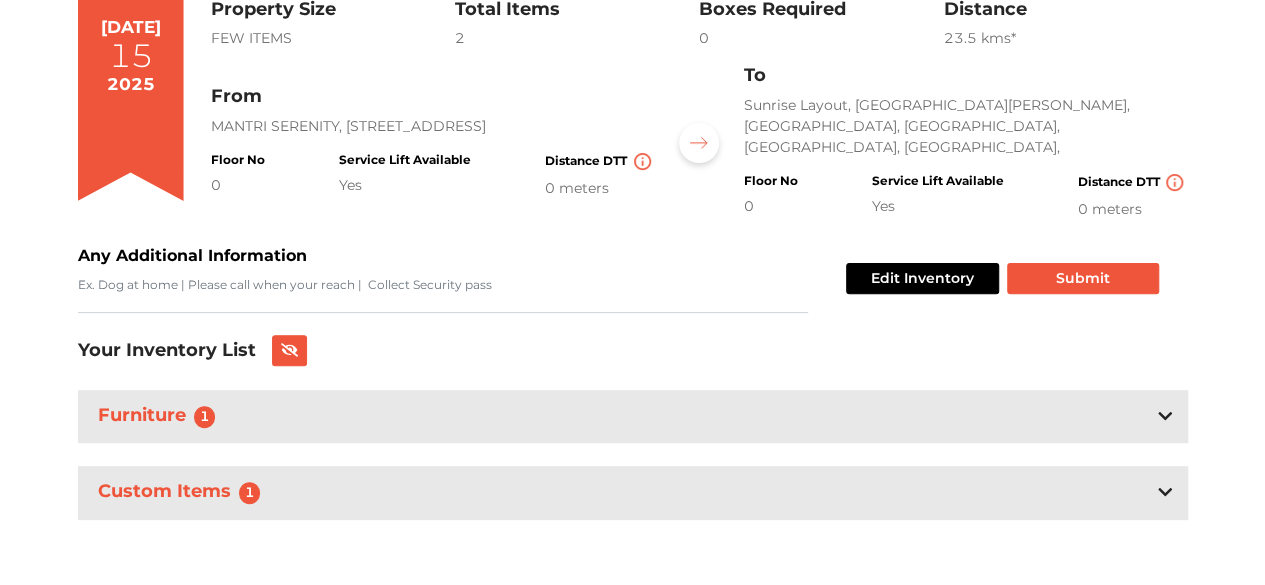 scroll, scrollTop: 0, scrollLeft: 0, axis: both 